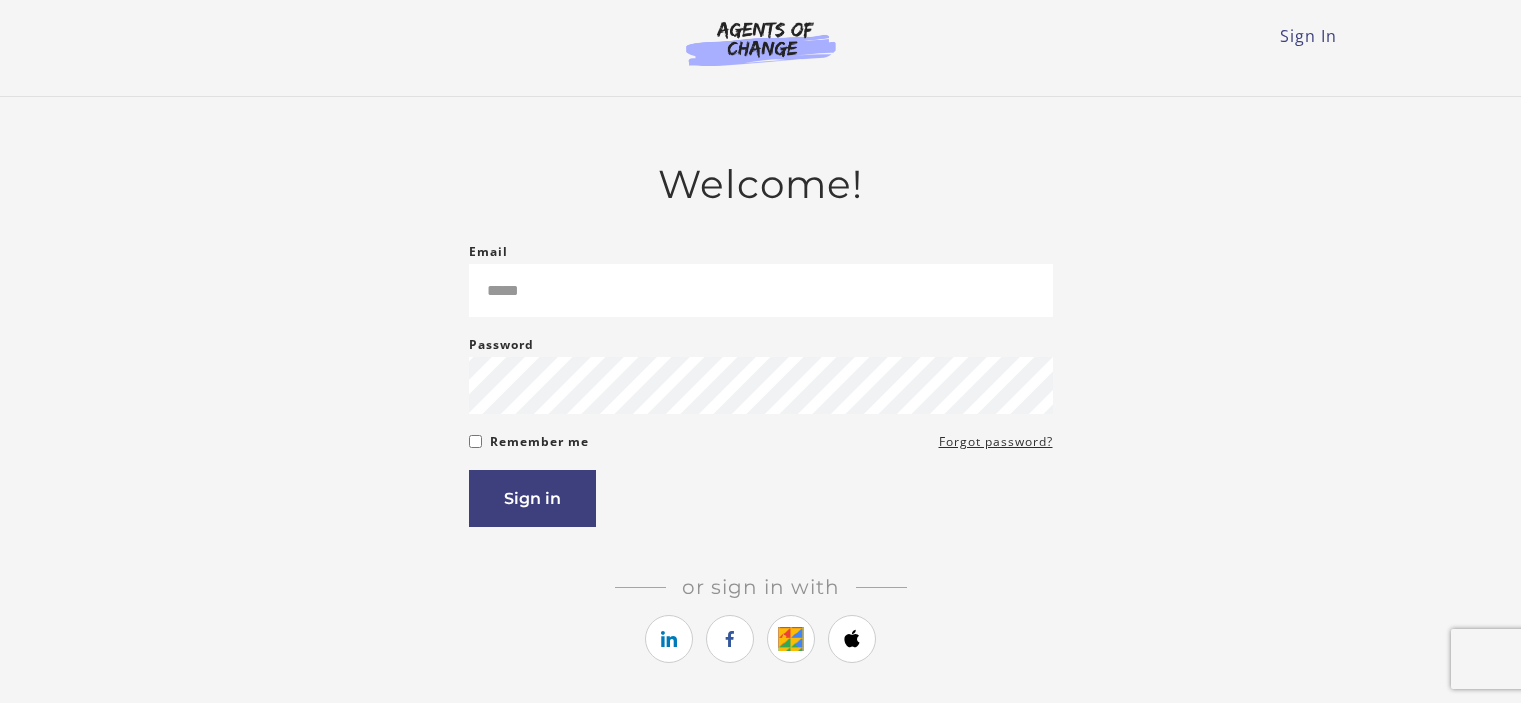scroll, scrollTop: 0, scrollLeft: 0, axis: both 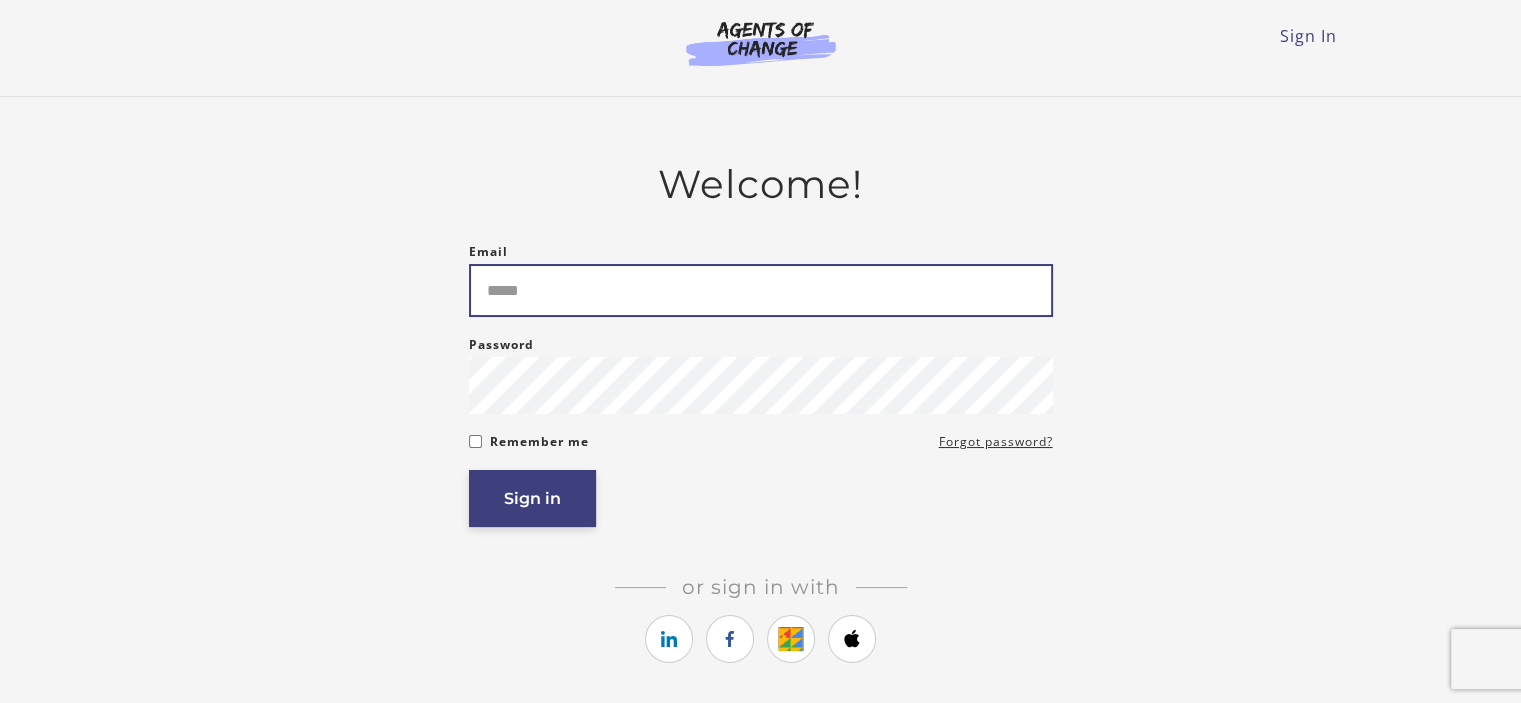 type on "**********" 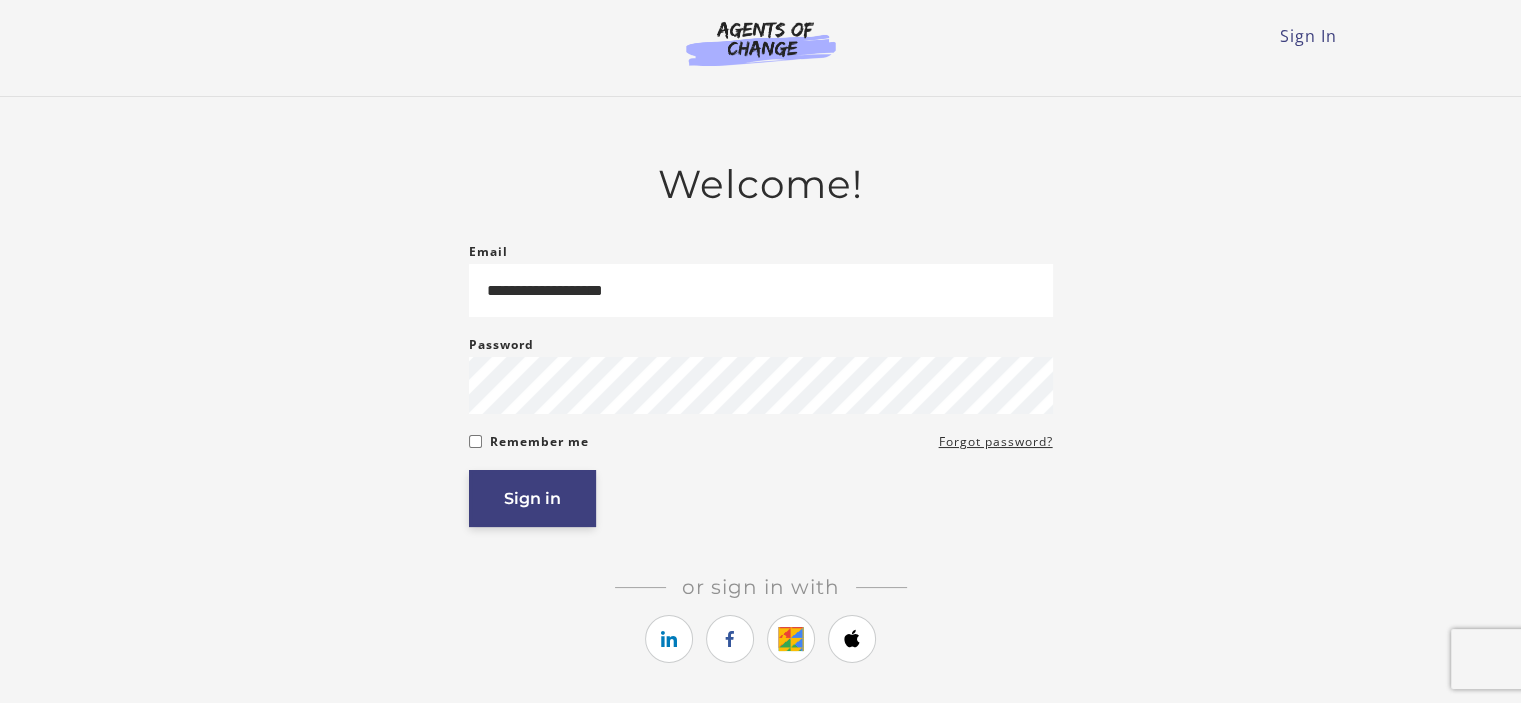 click on "Sign in" at bounding box center [532, 498] 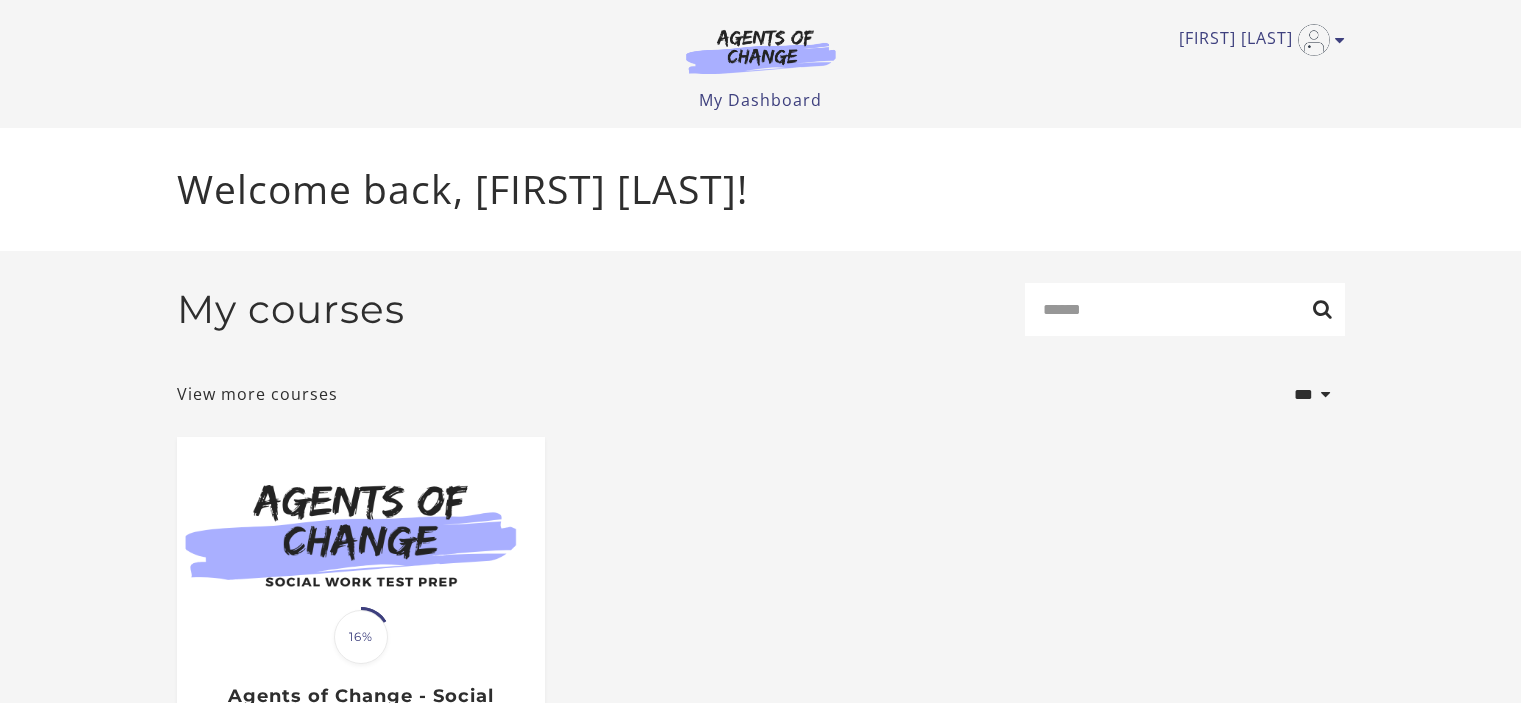 scroll, scrollTop: 0, scrollLeft: 0, axis: both 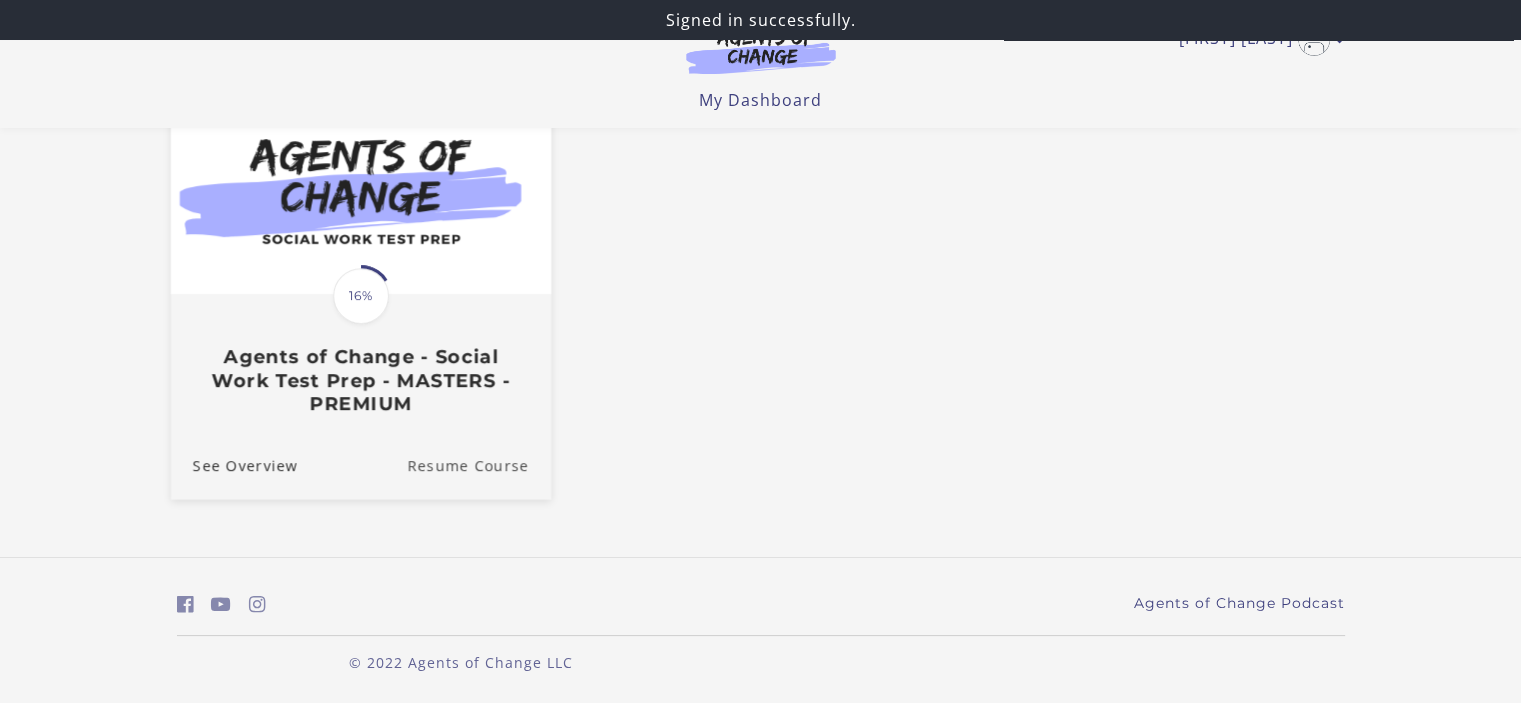 click on "Resume Course" at bounding box center (479, 465) 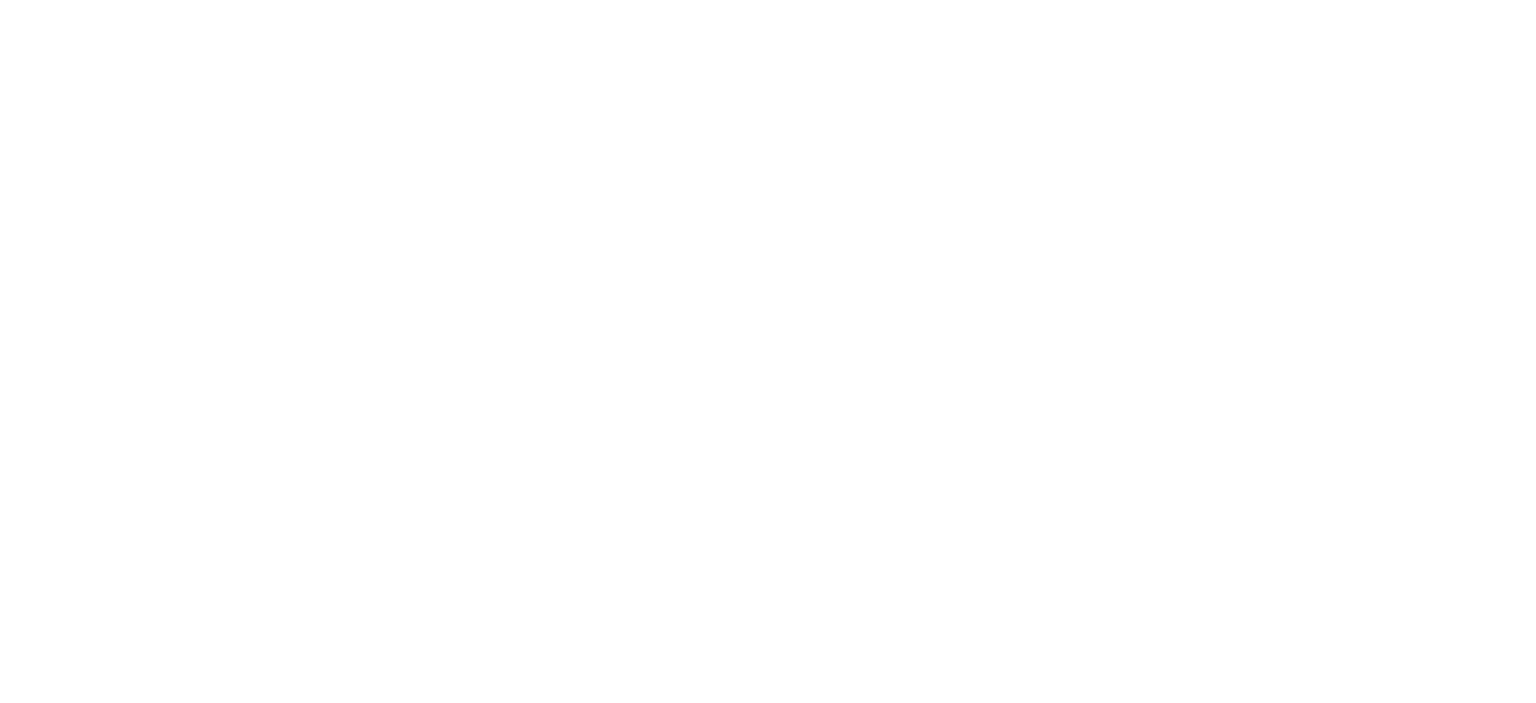 scroll, scrollTop: 0, scrollLeft: 0, axis: both 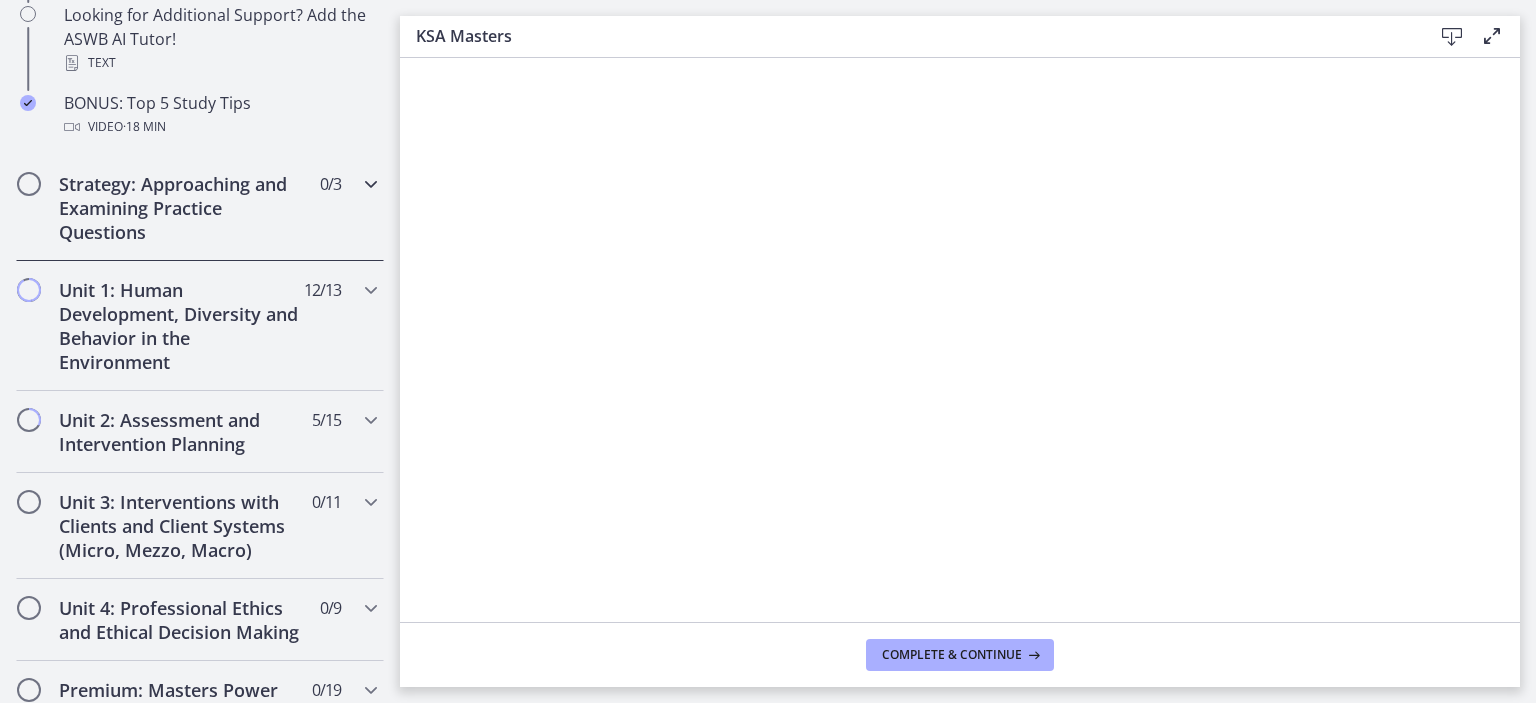click on "Strategy: Approaching and Examining Practice Questions" at bounding box center (181, 208) 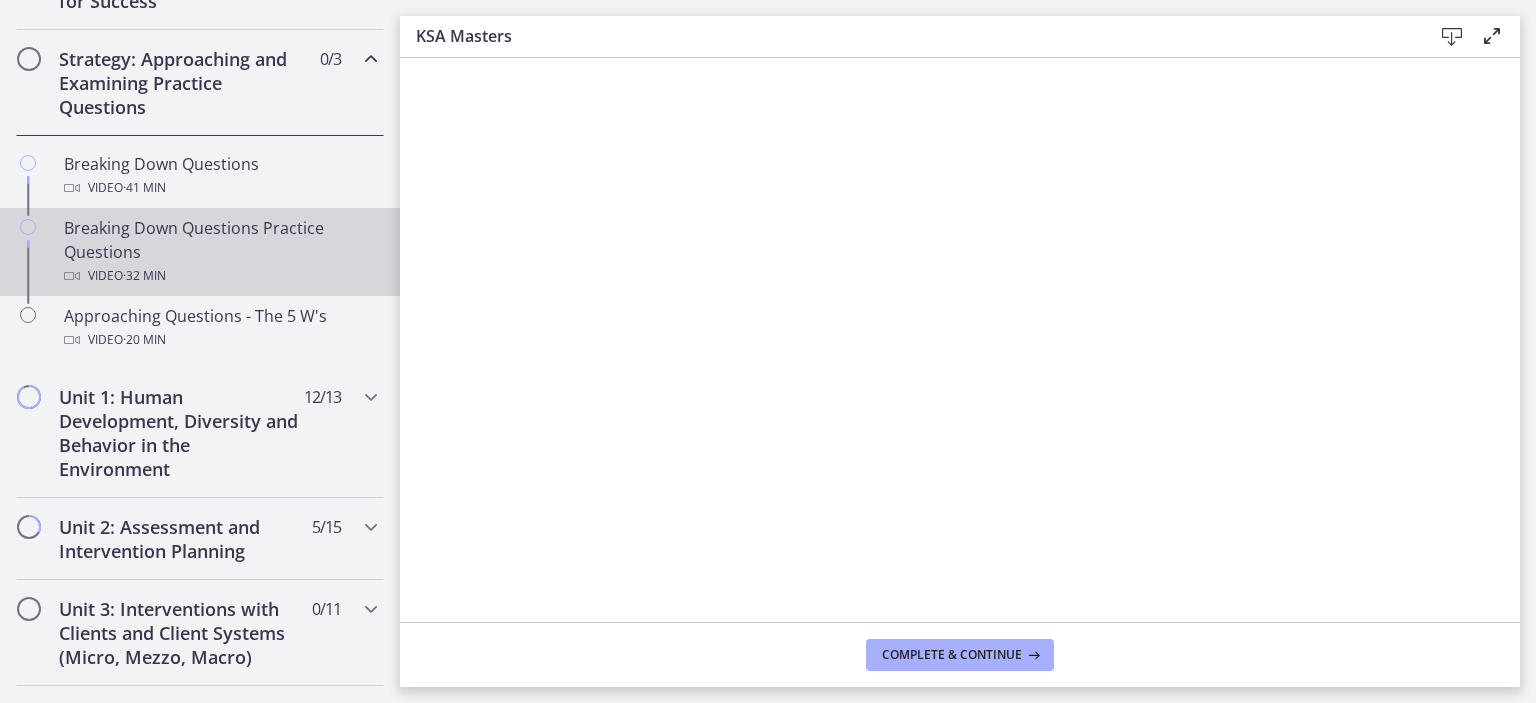 scroll, scrollTop: 398, scrollLeft: 0, axis: vertical 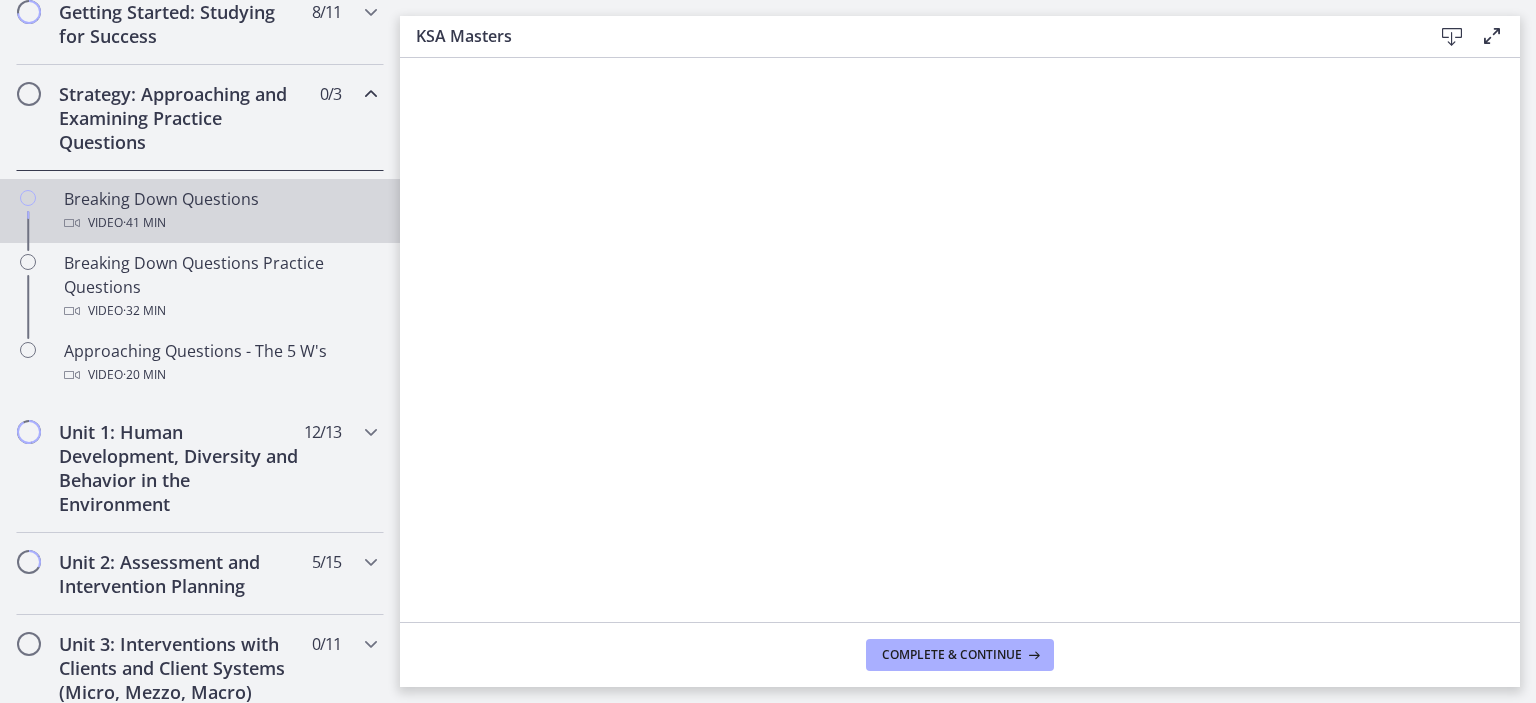 click on "Breaking Down Questions
Video
·  41 min" at bounding box center (220, 211) 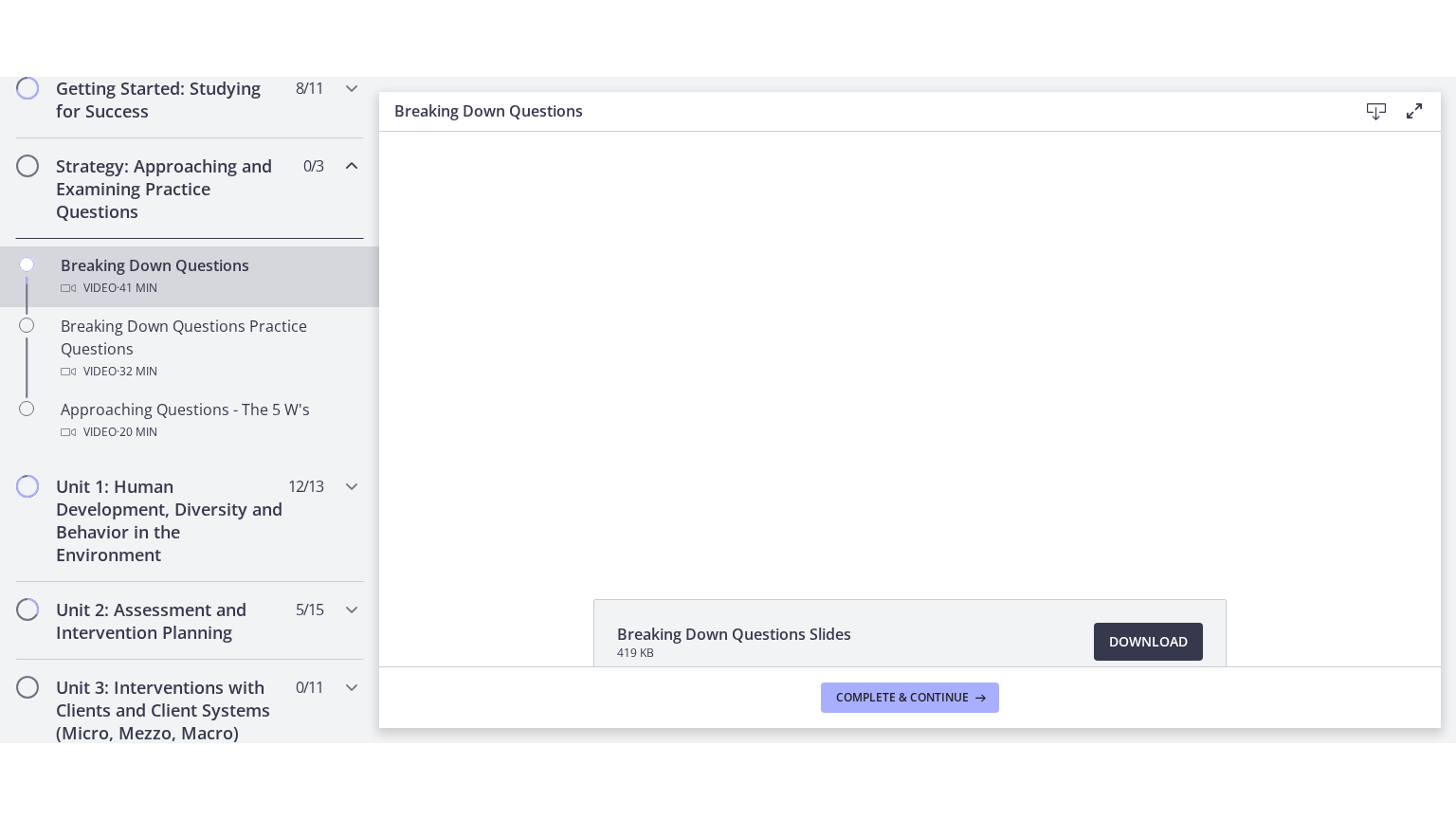 scroll, scrollTop: 0, scrollLeft: 0, axis: both 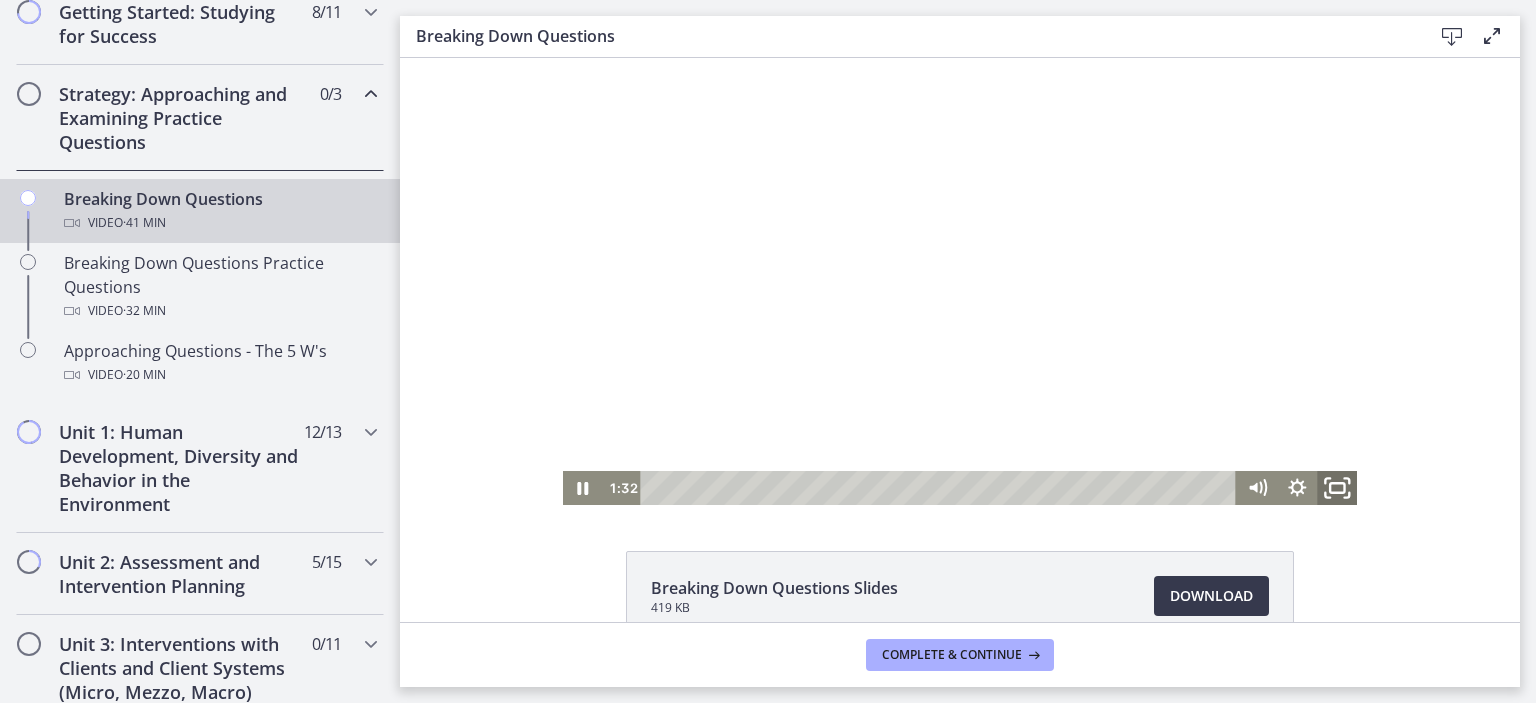 click 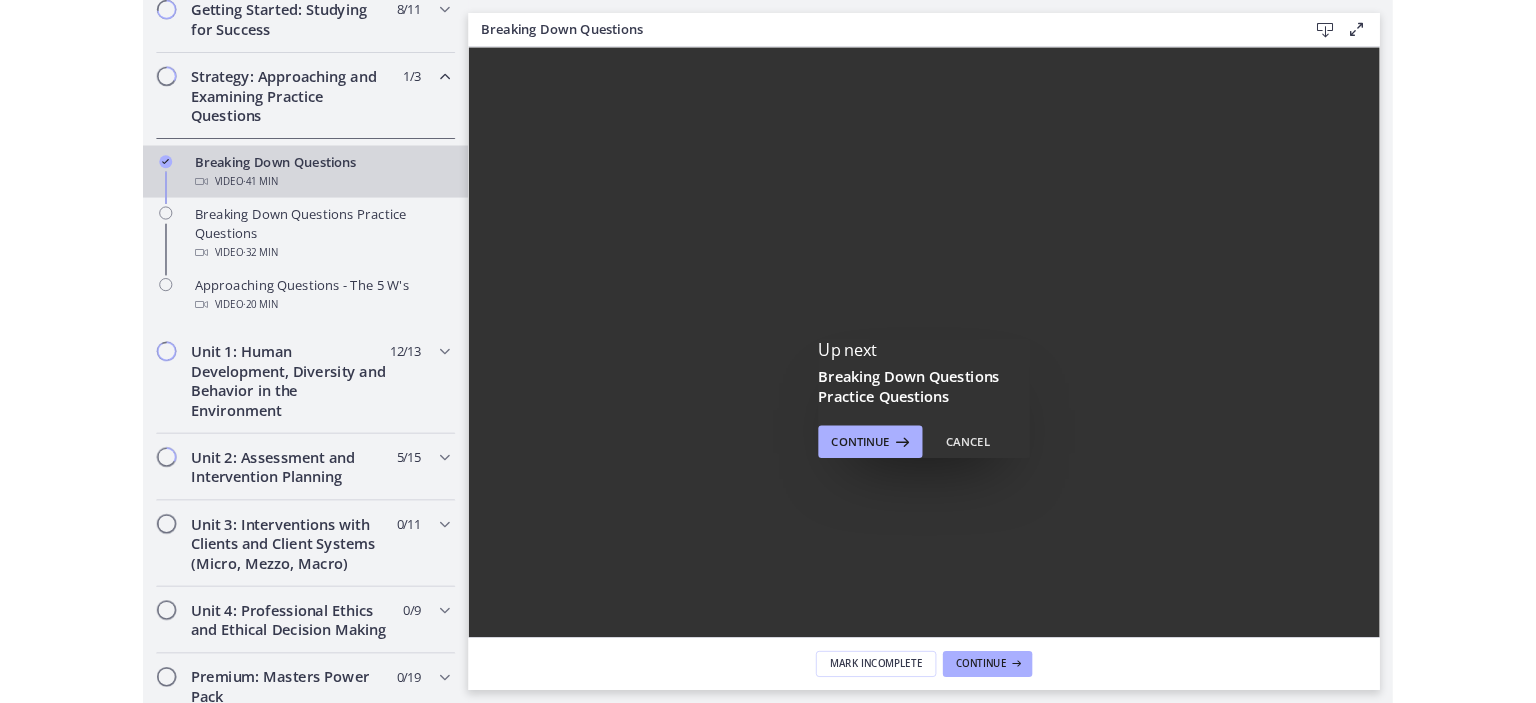 scroll, scrollTop: 0, scrollLeft: 0, axis: both 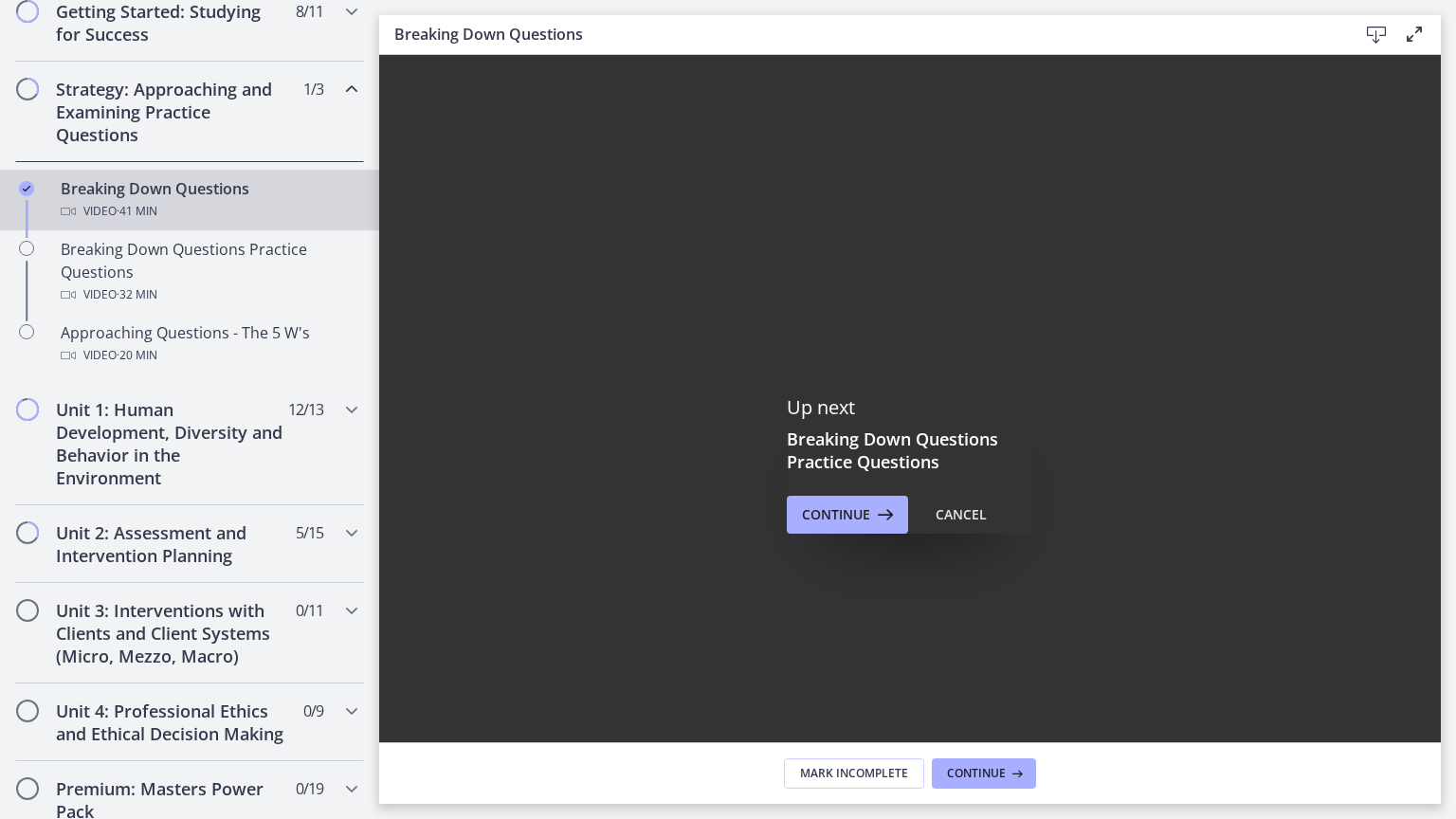 click on "40:25" at bounding box center [887, 853] 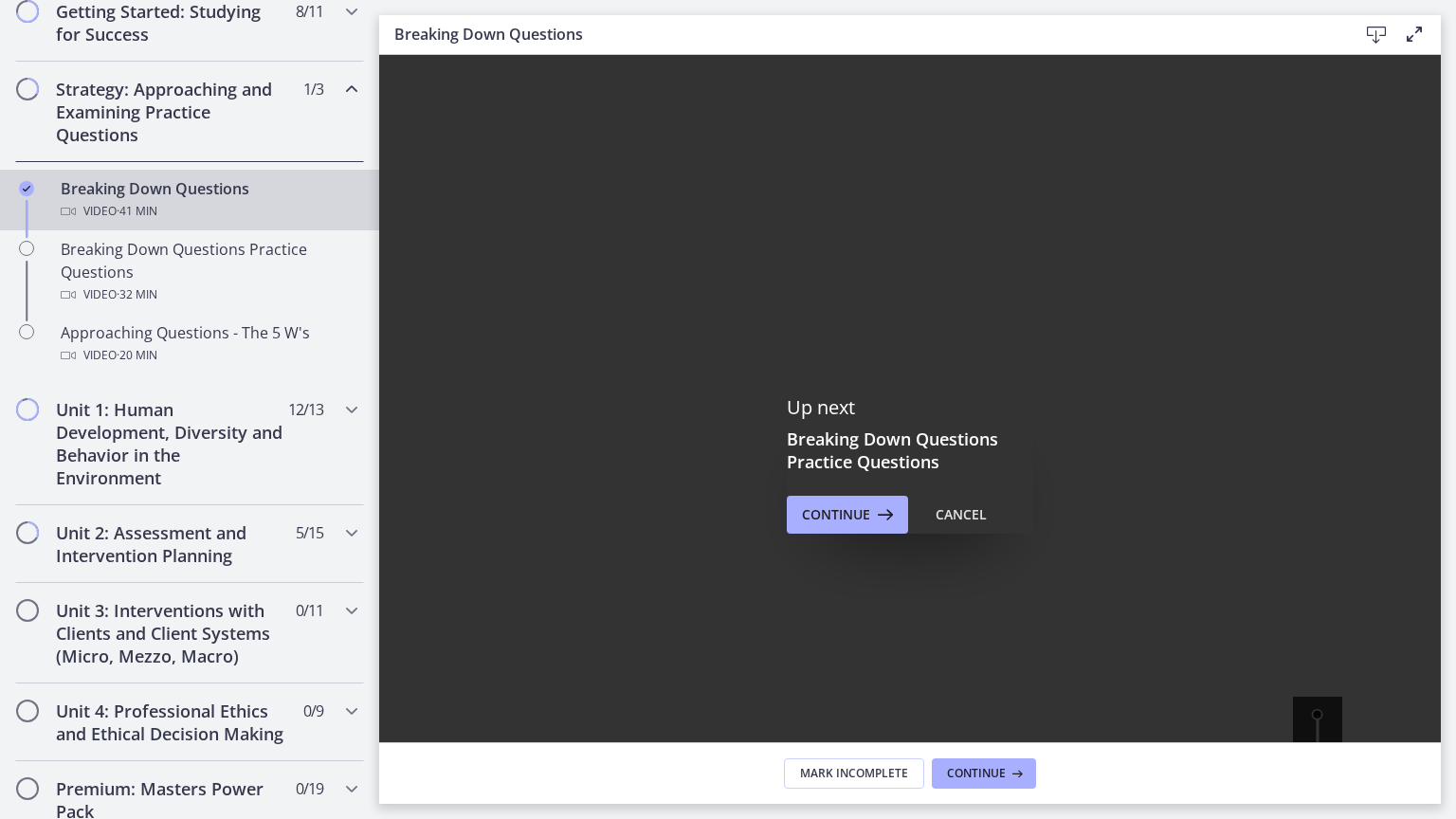 click on "41:01 41:01" at bounding box center (910, 853) 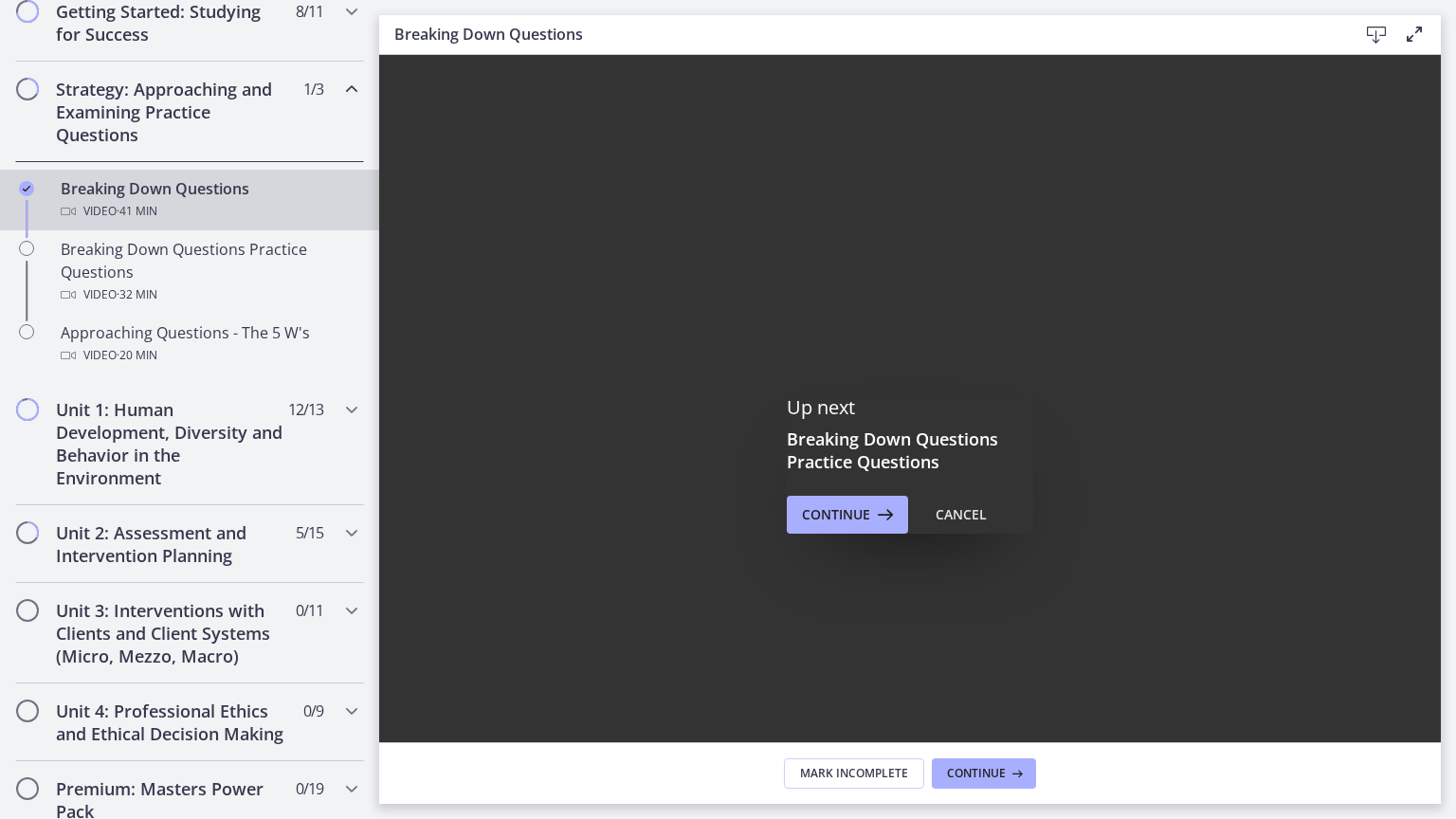 click 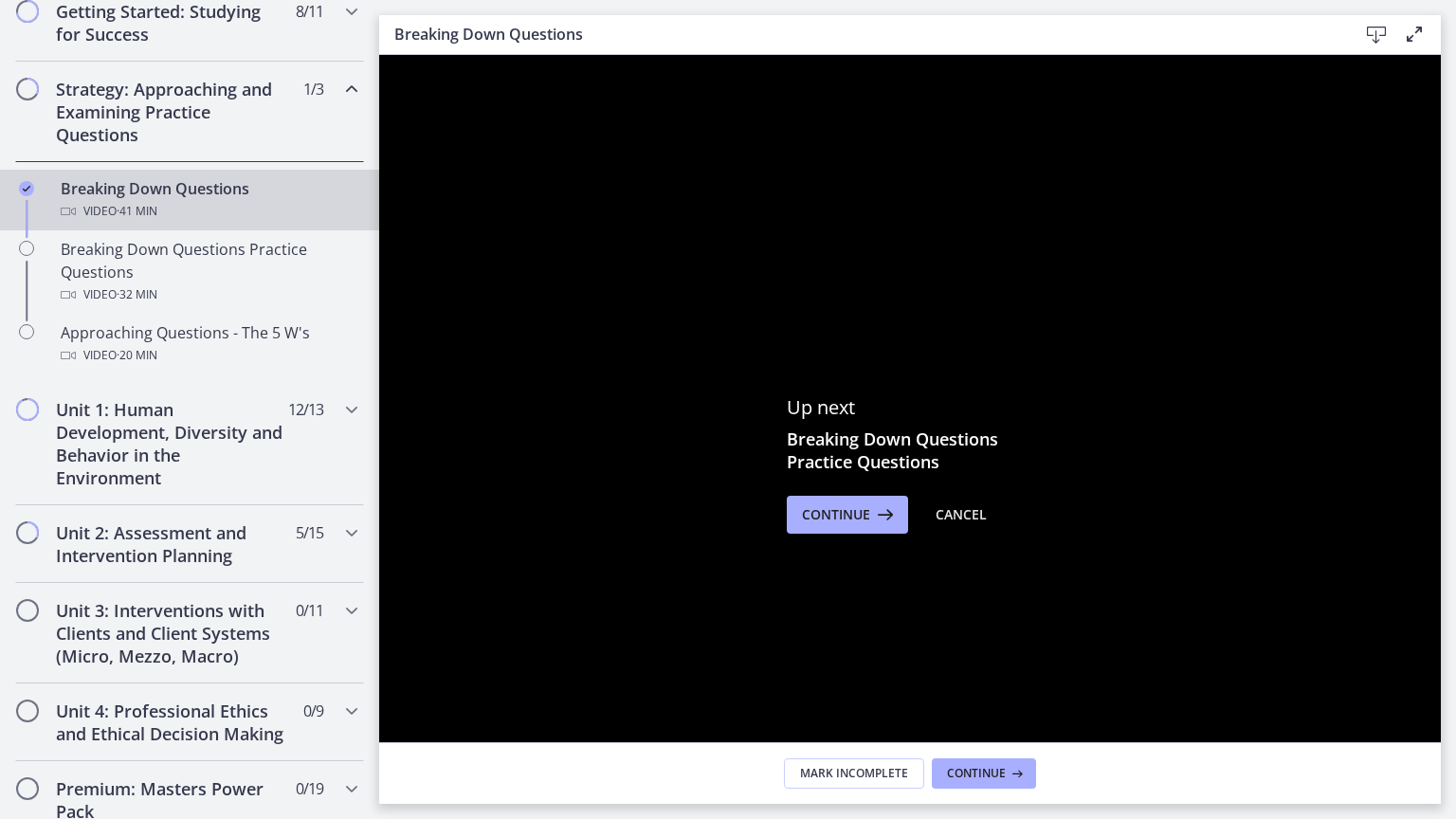 click 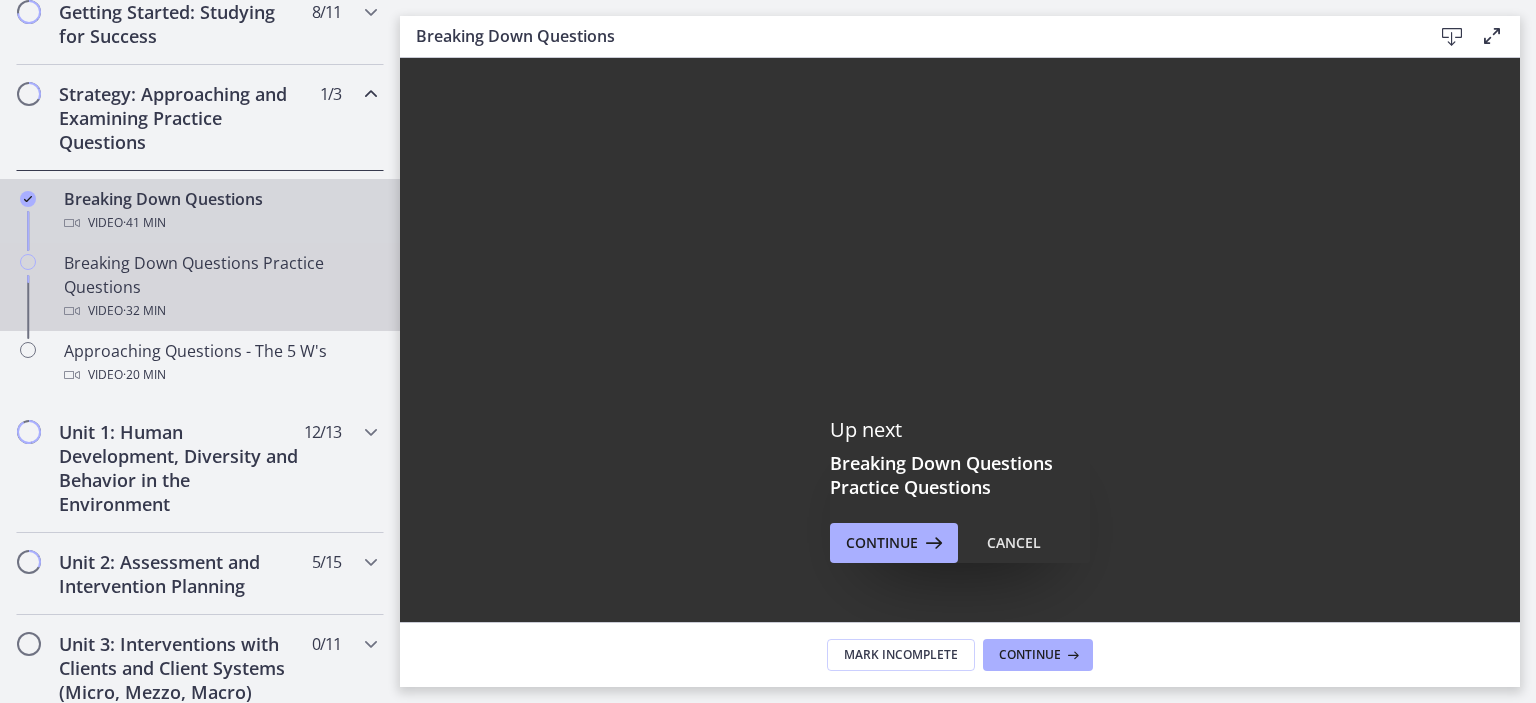 click on "Breaking Down Questions Practice Questions
Video
·  32 min" at bounding box center (220, 287) 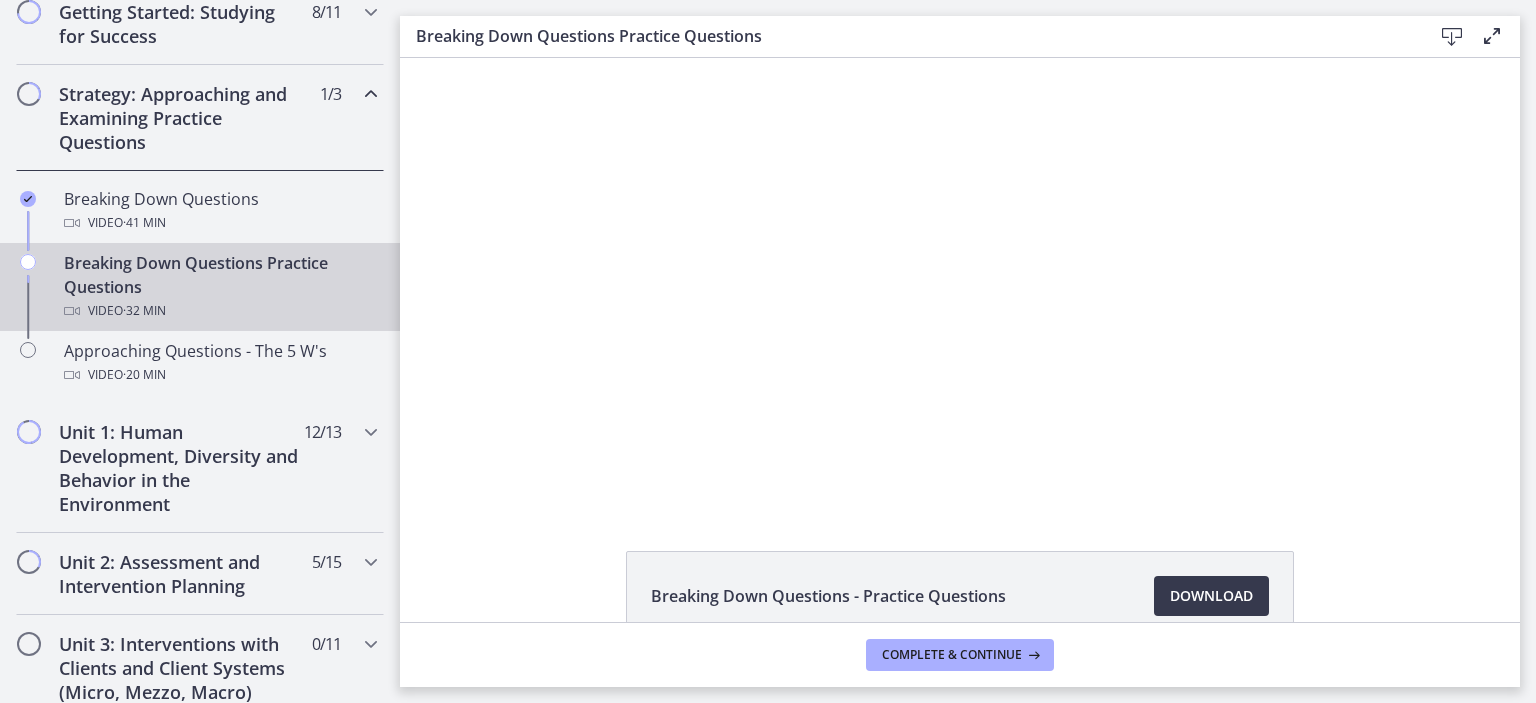 scroll, scrollTop: 0, scrollLeft: 0, axis: both 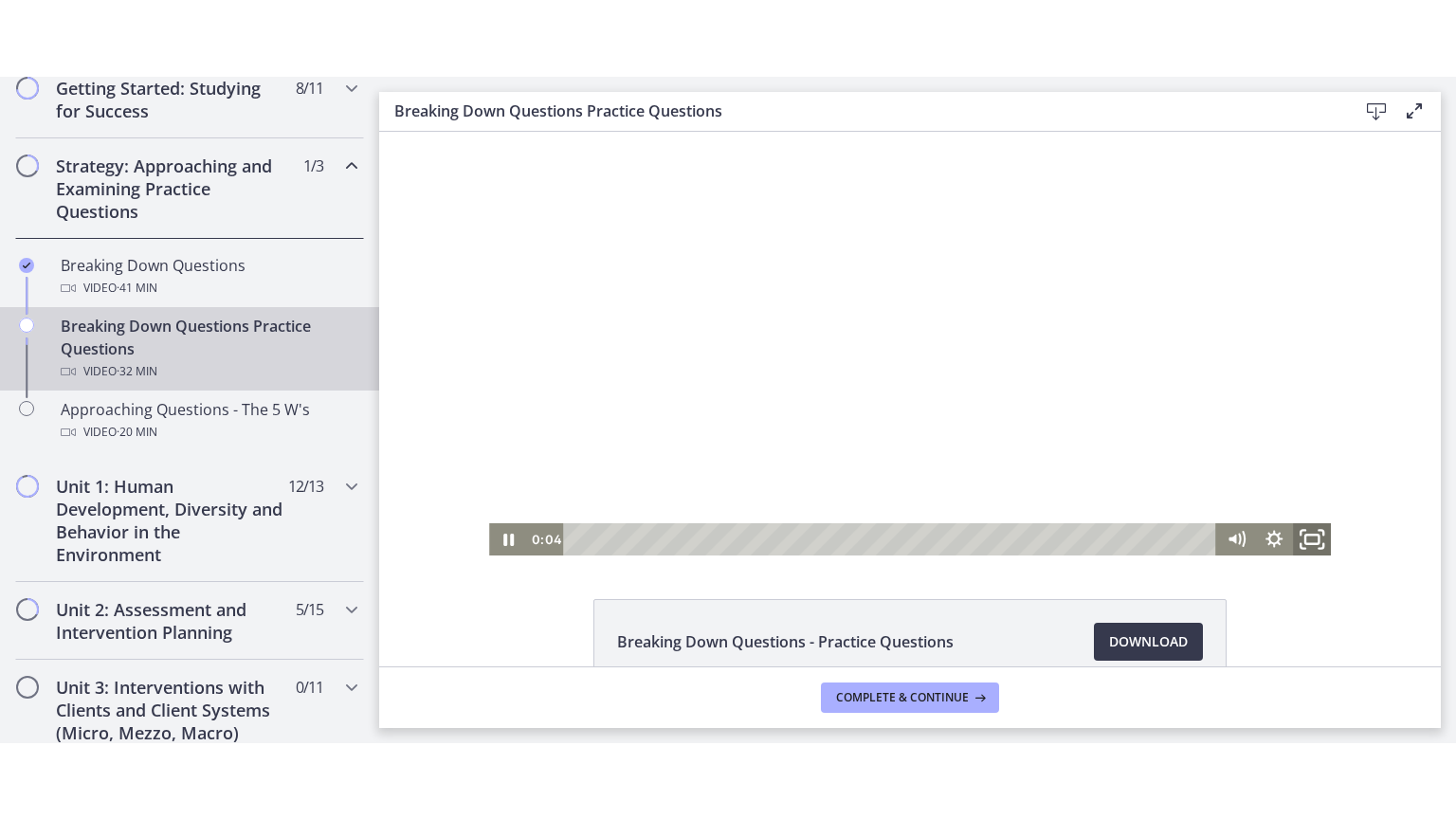 click 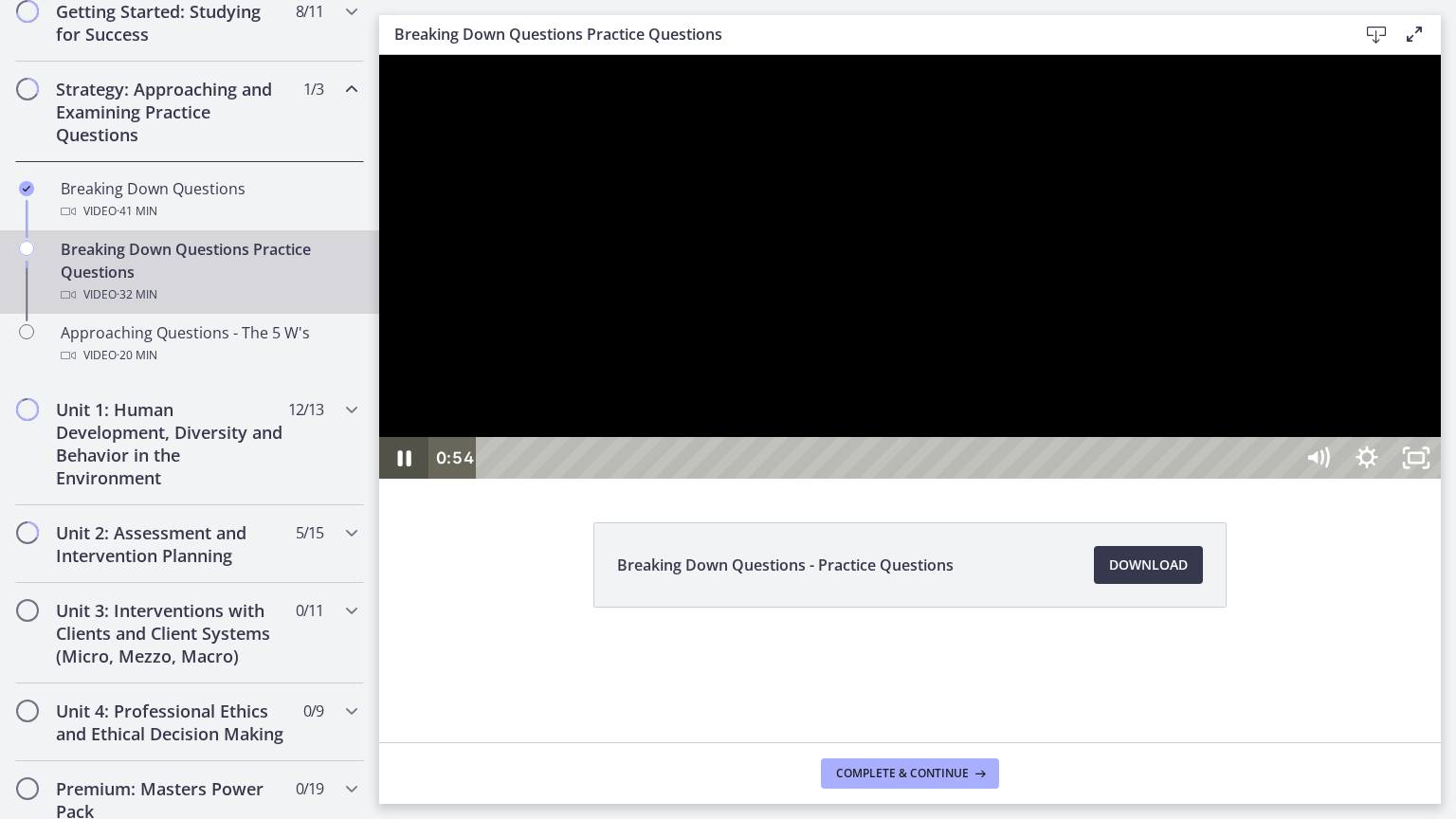 click 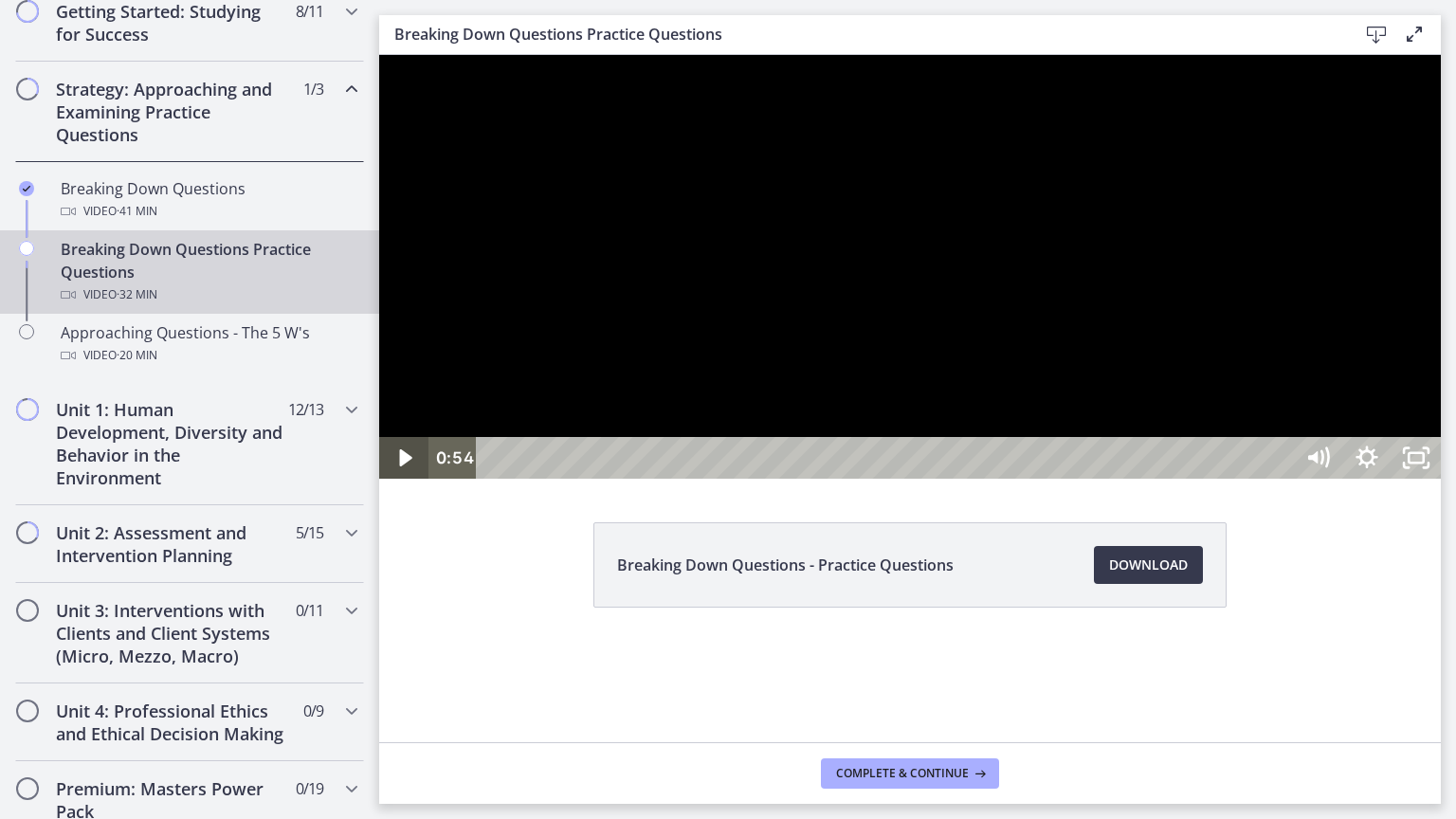 click 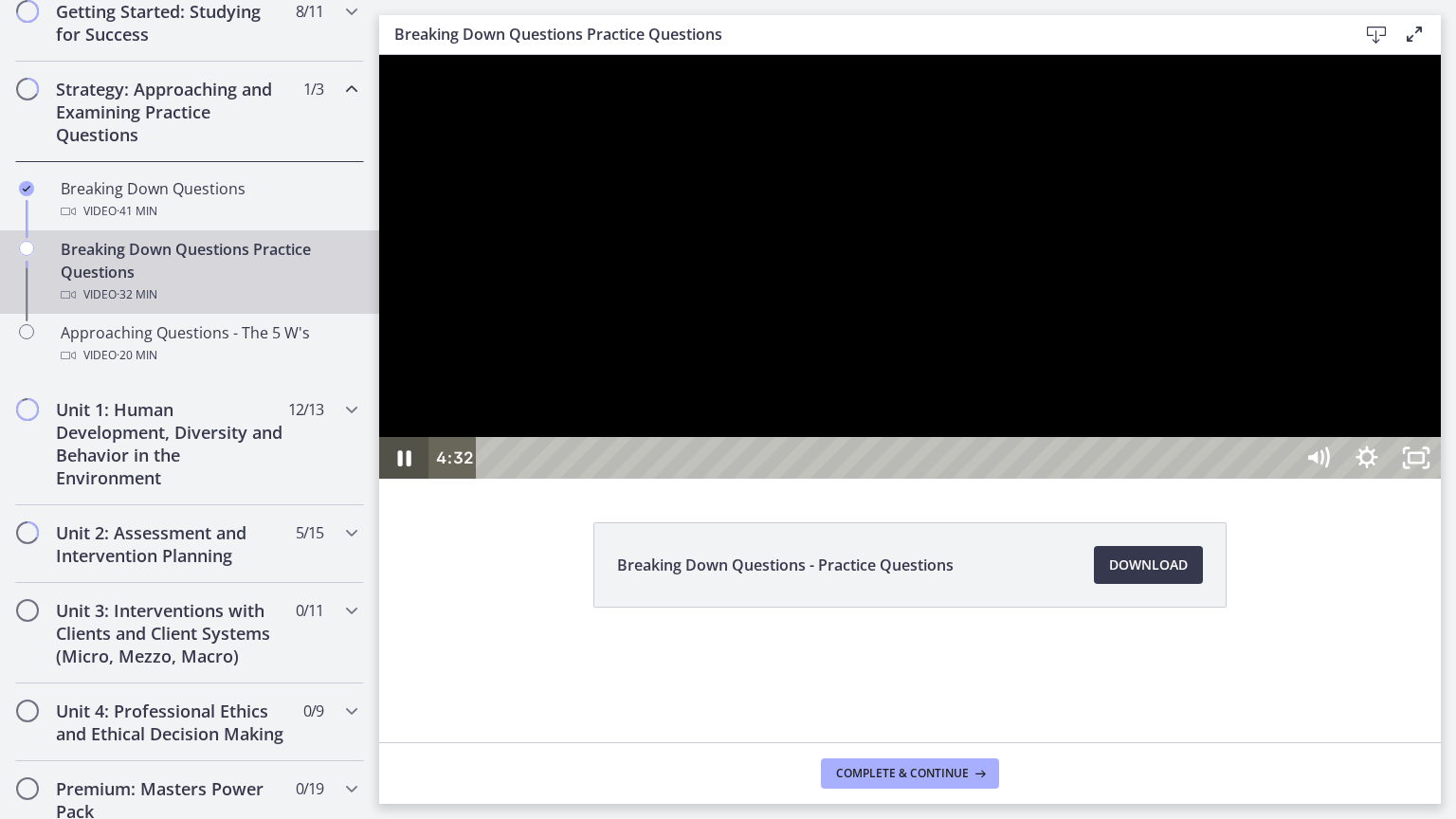 click 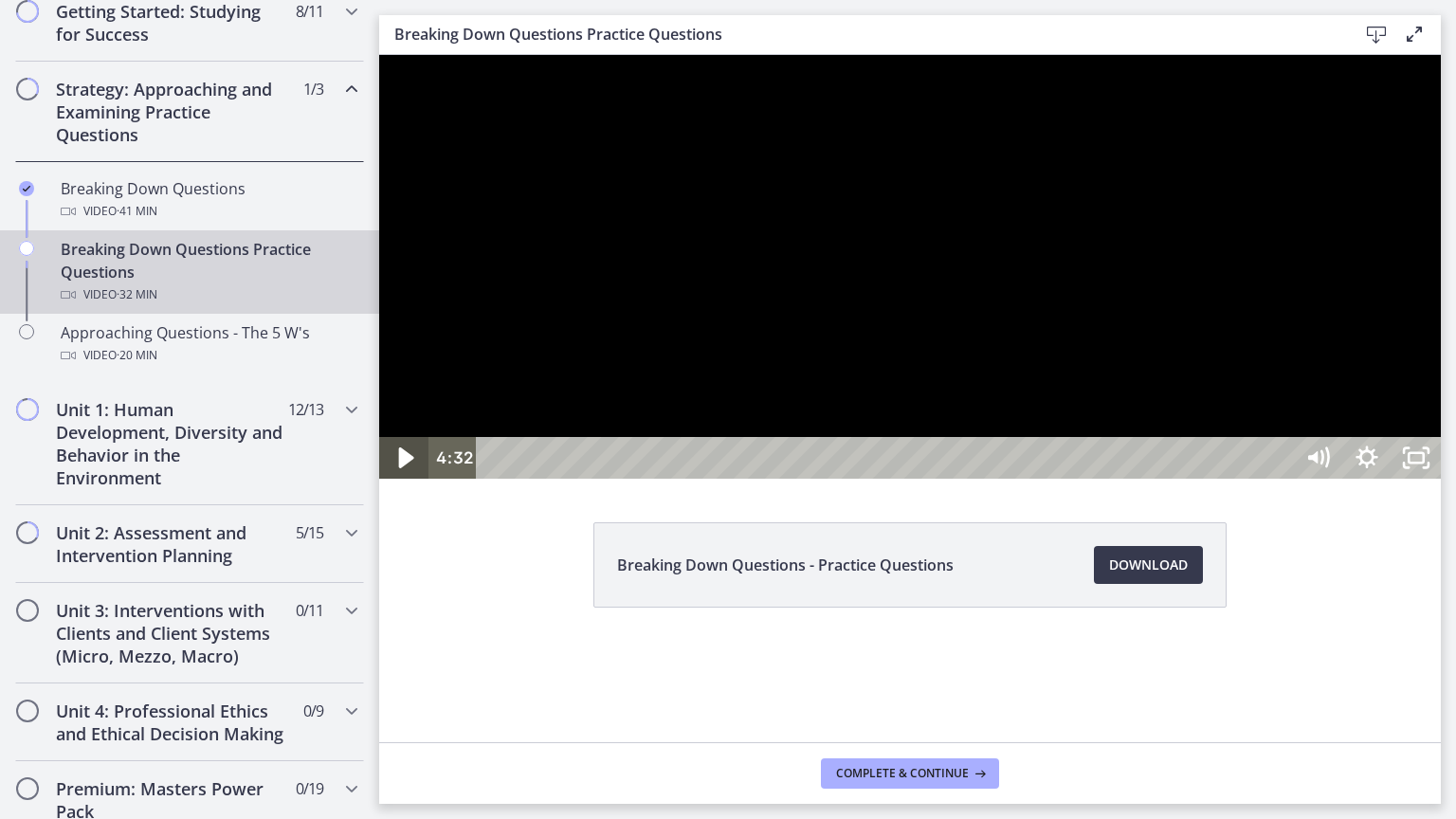 click 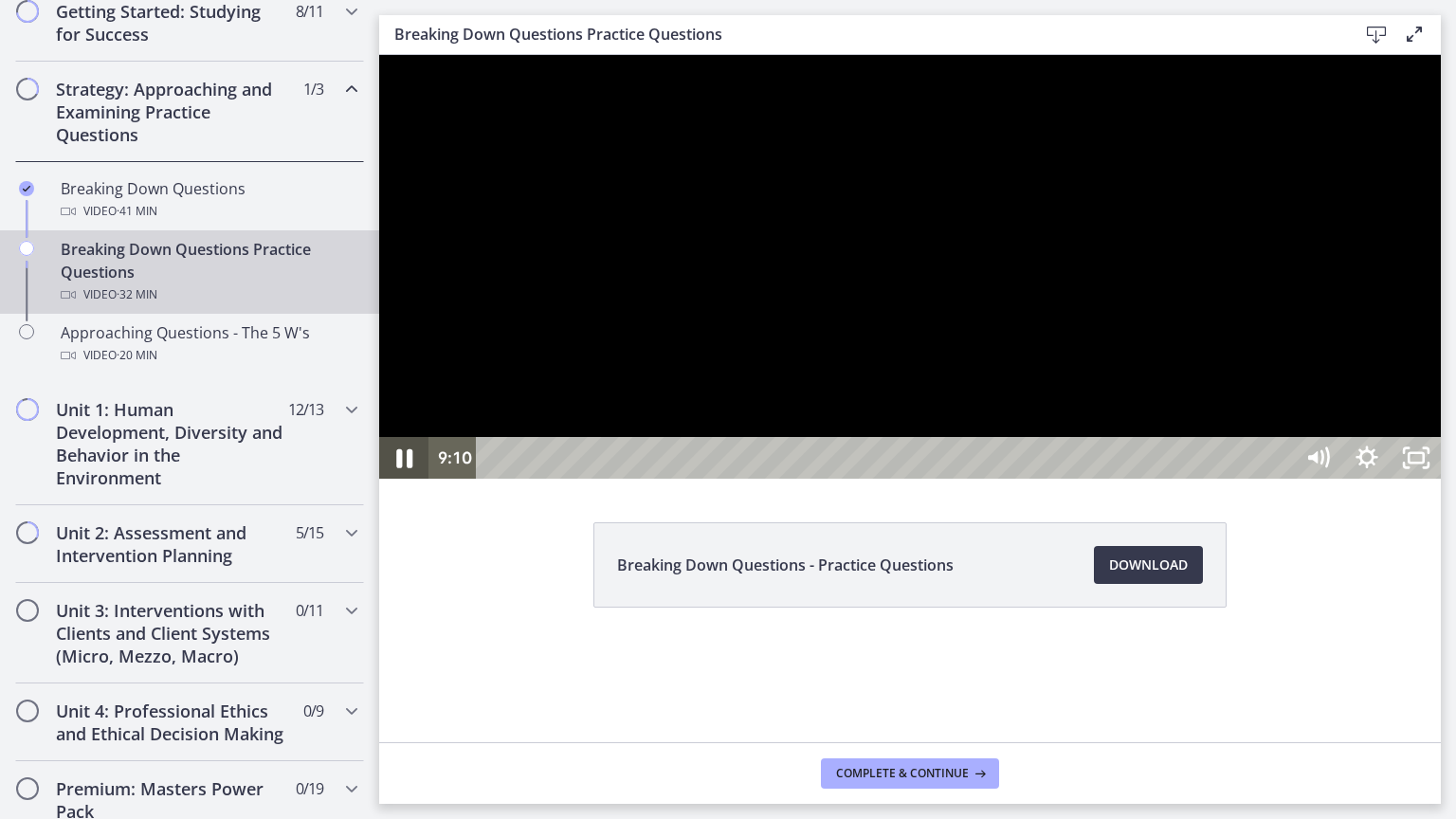 click 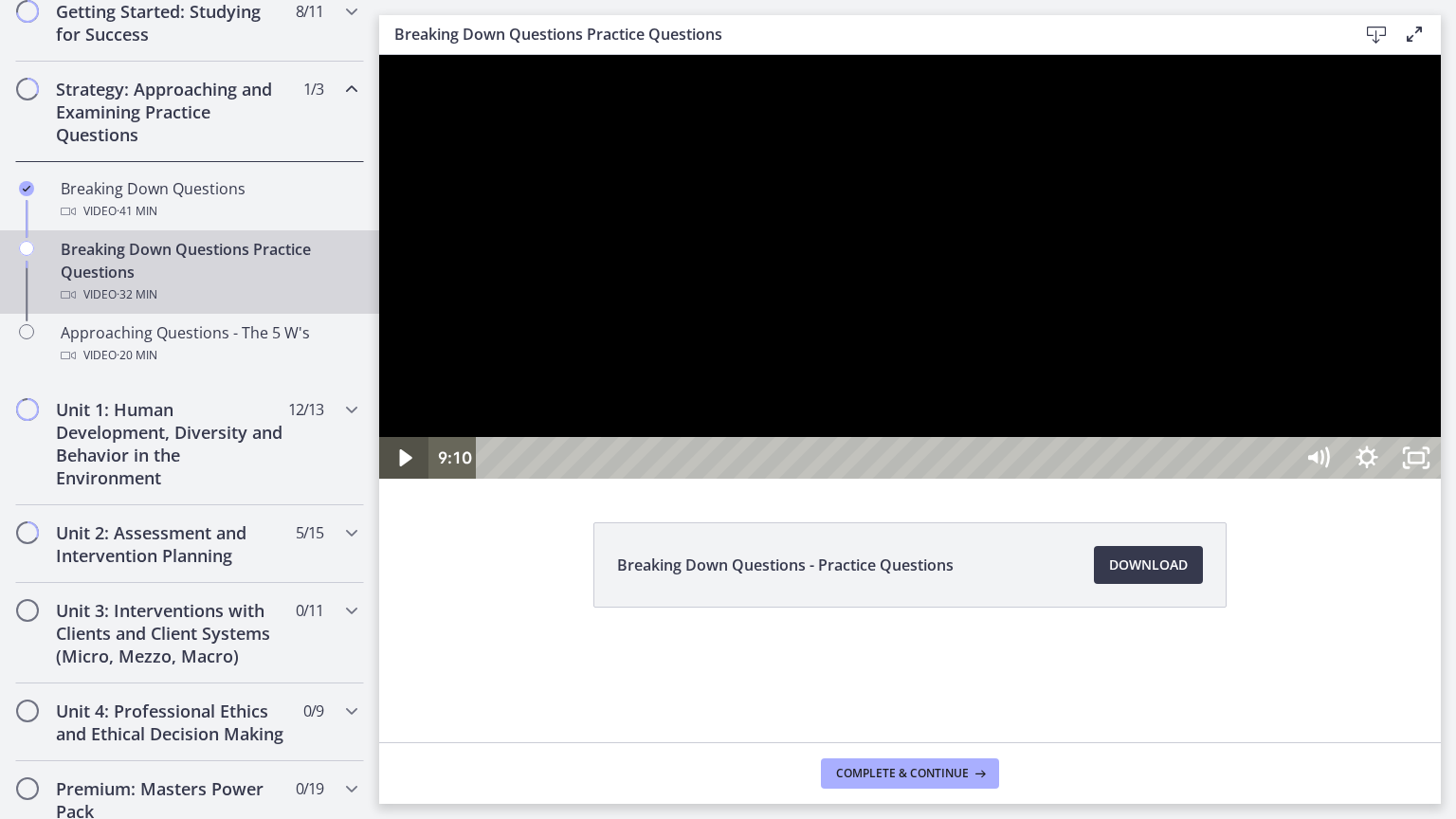 click 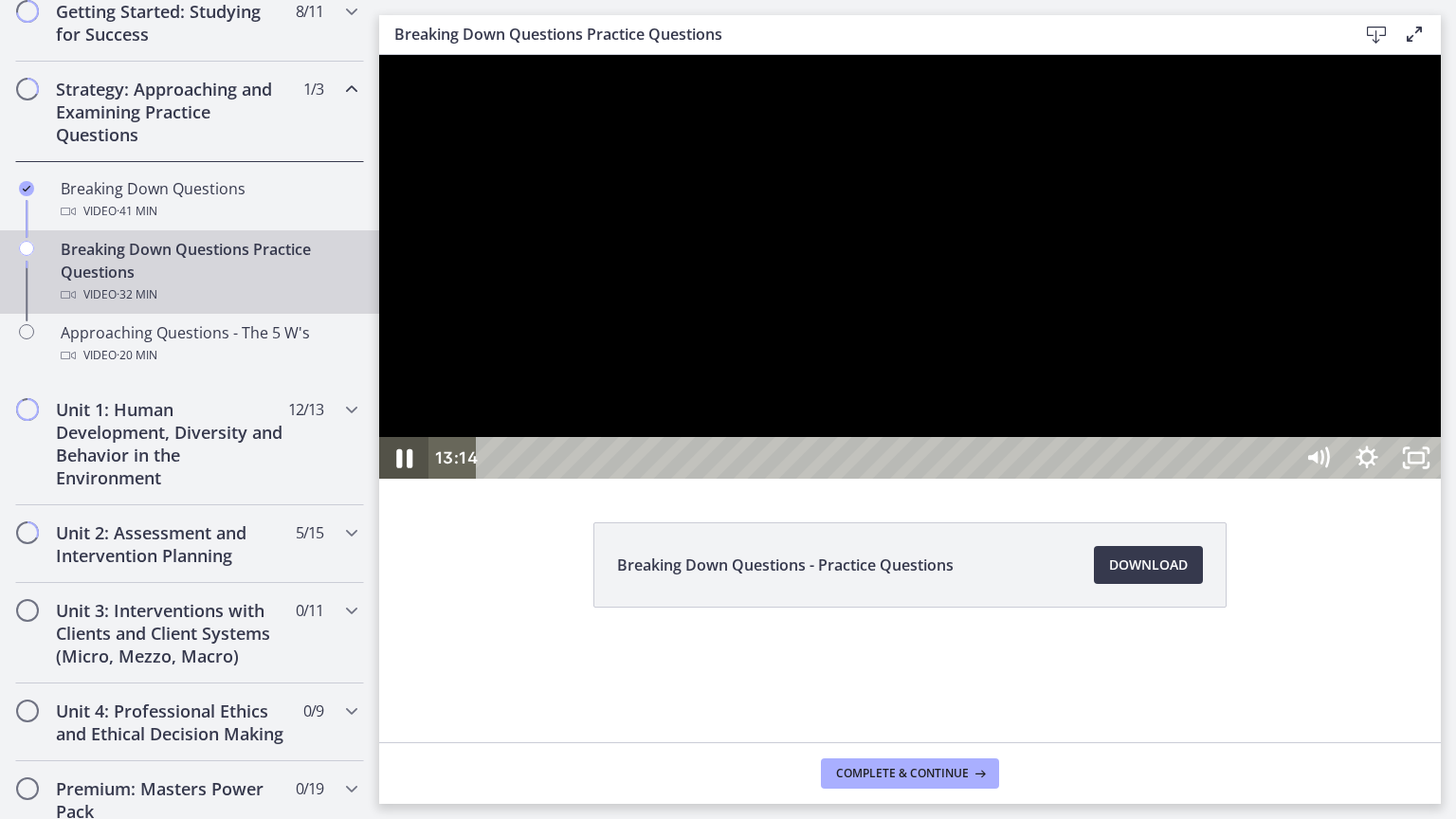 click 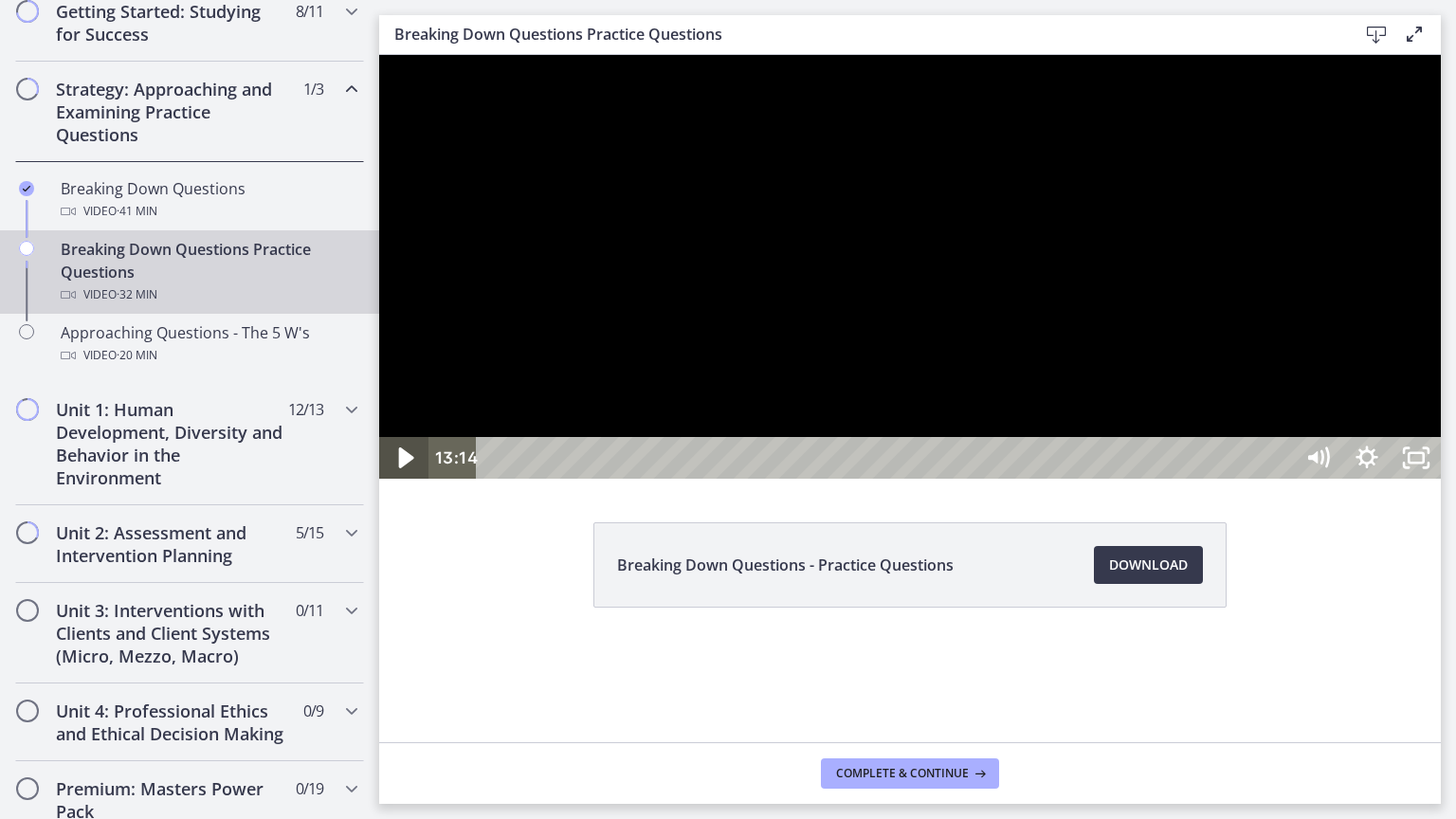 click 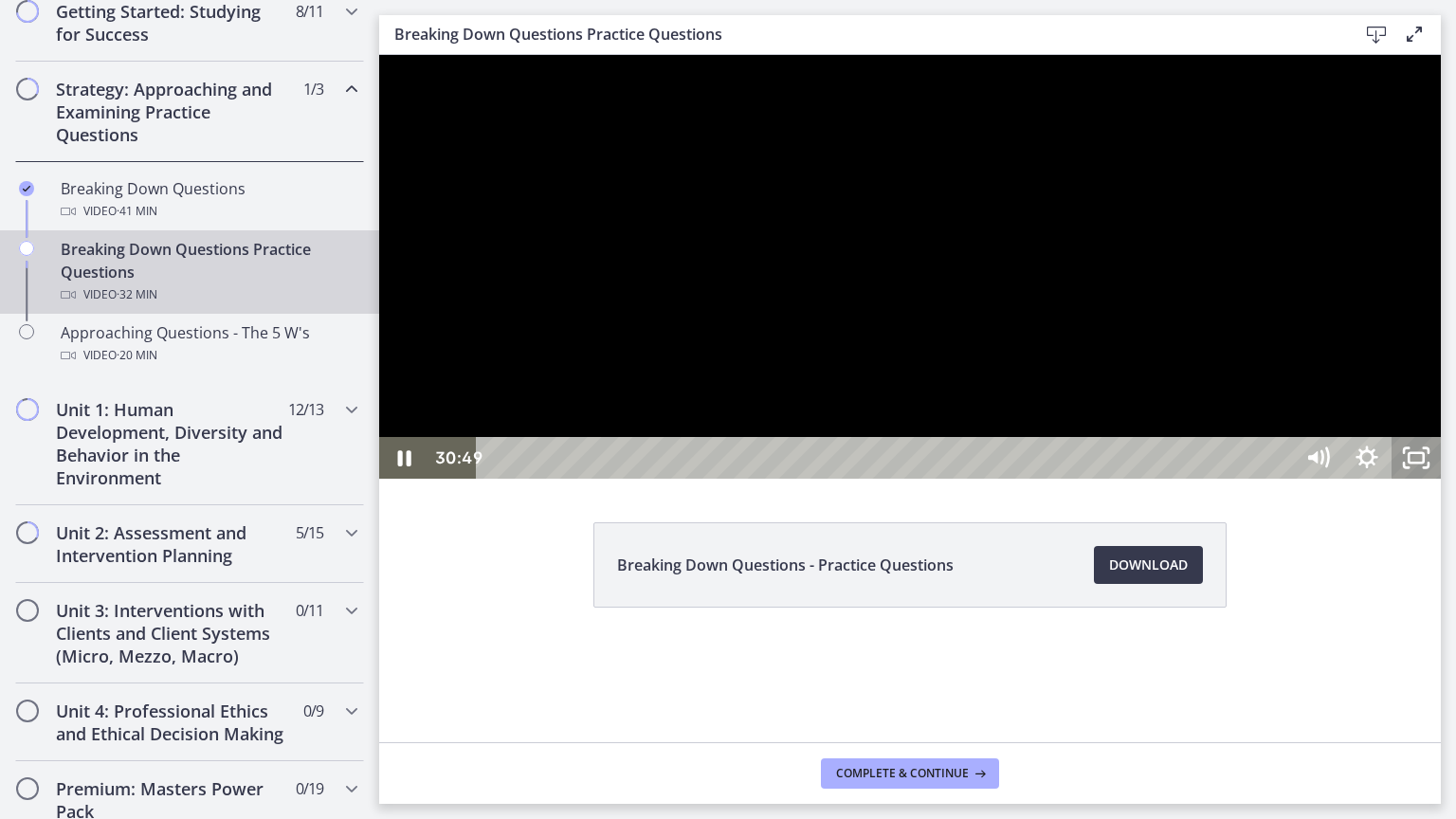 click 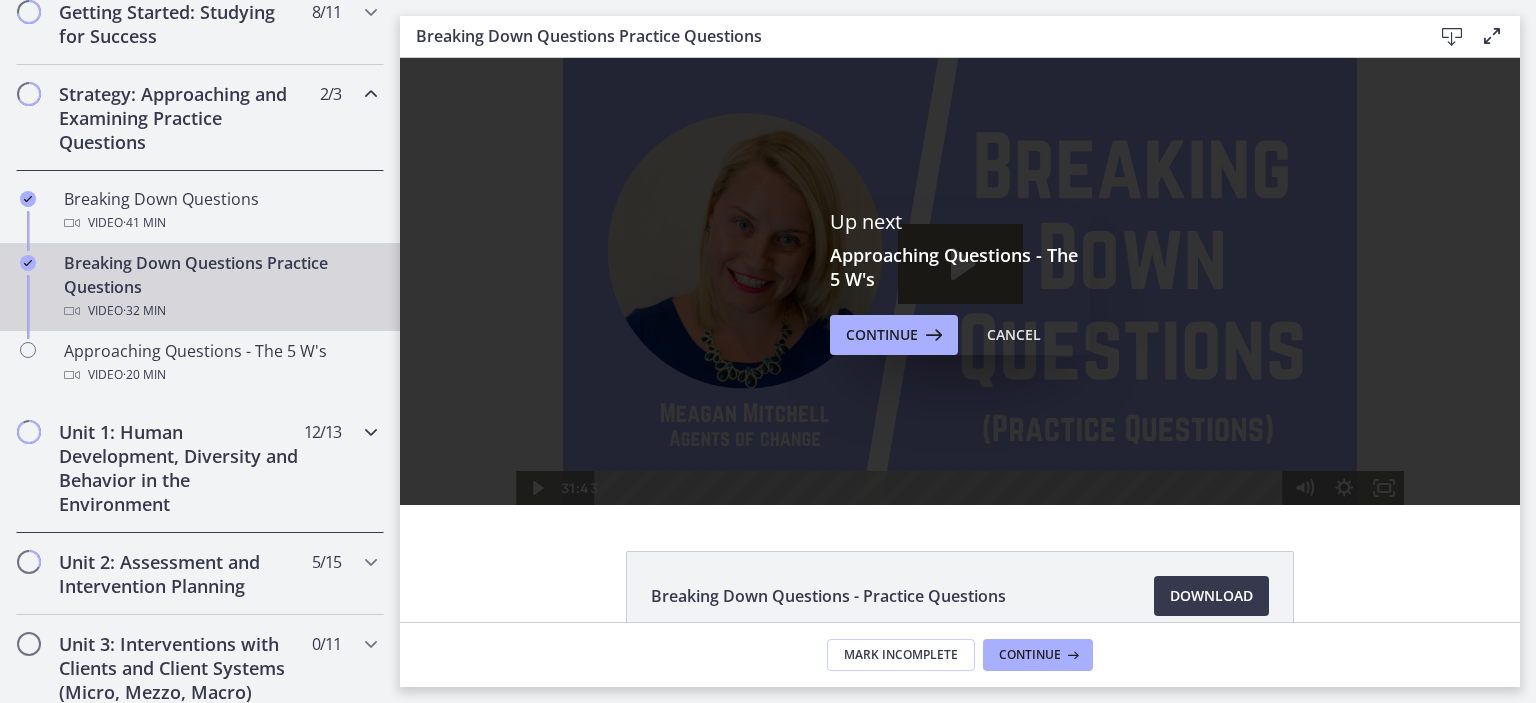 scroll, scrollTop: 0, scrollLeft: 0, axis: both 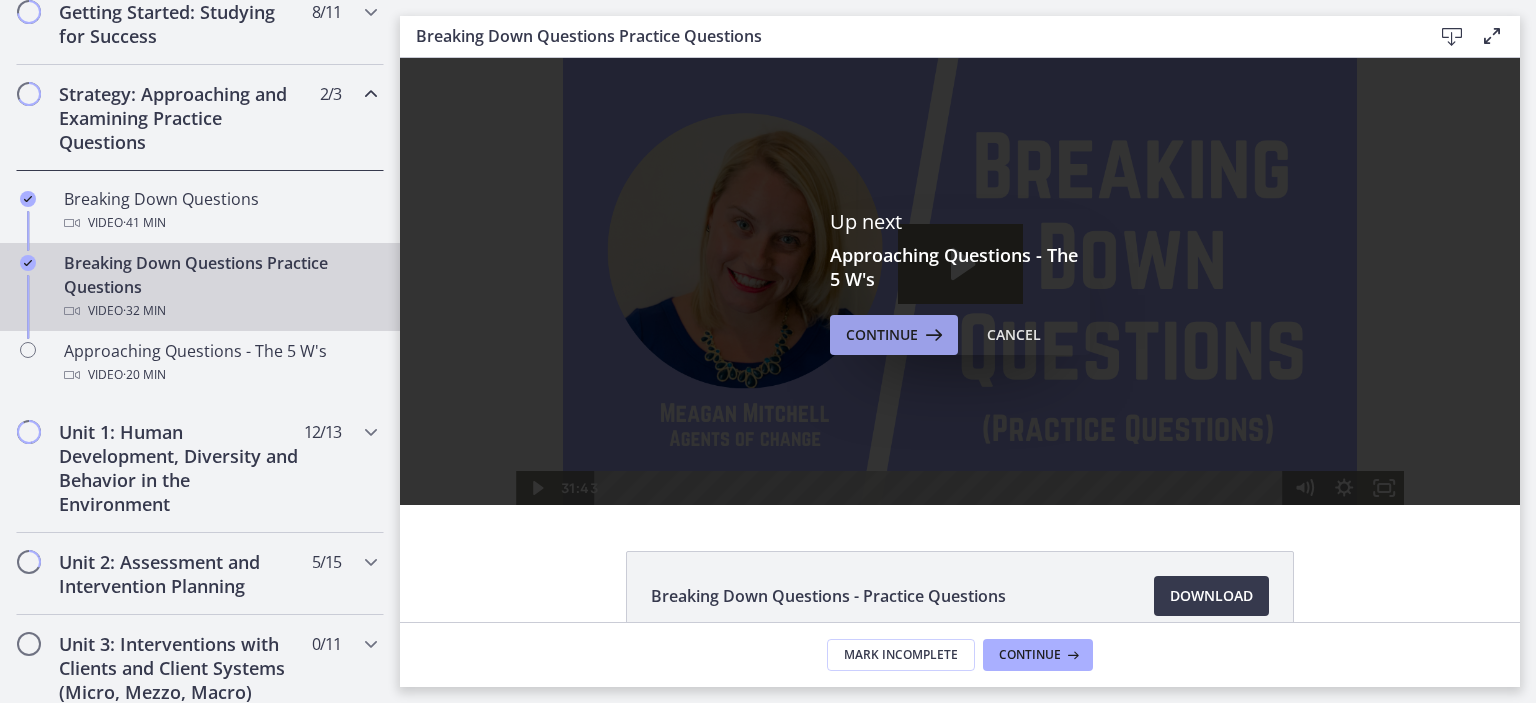 click on "Continue" at bounding box center [882, 335] 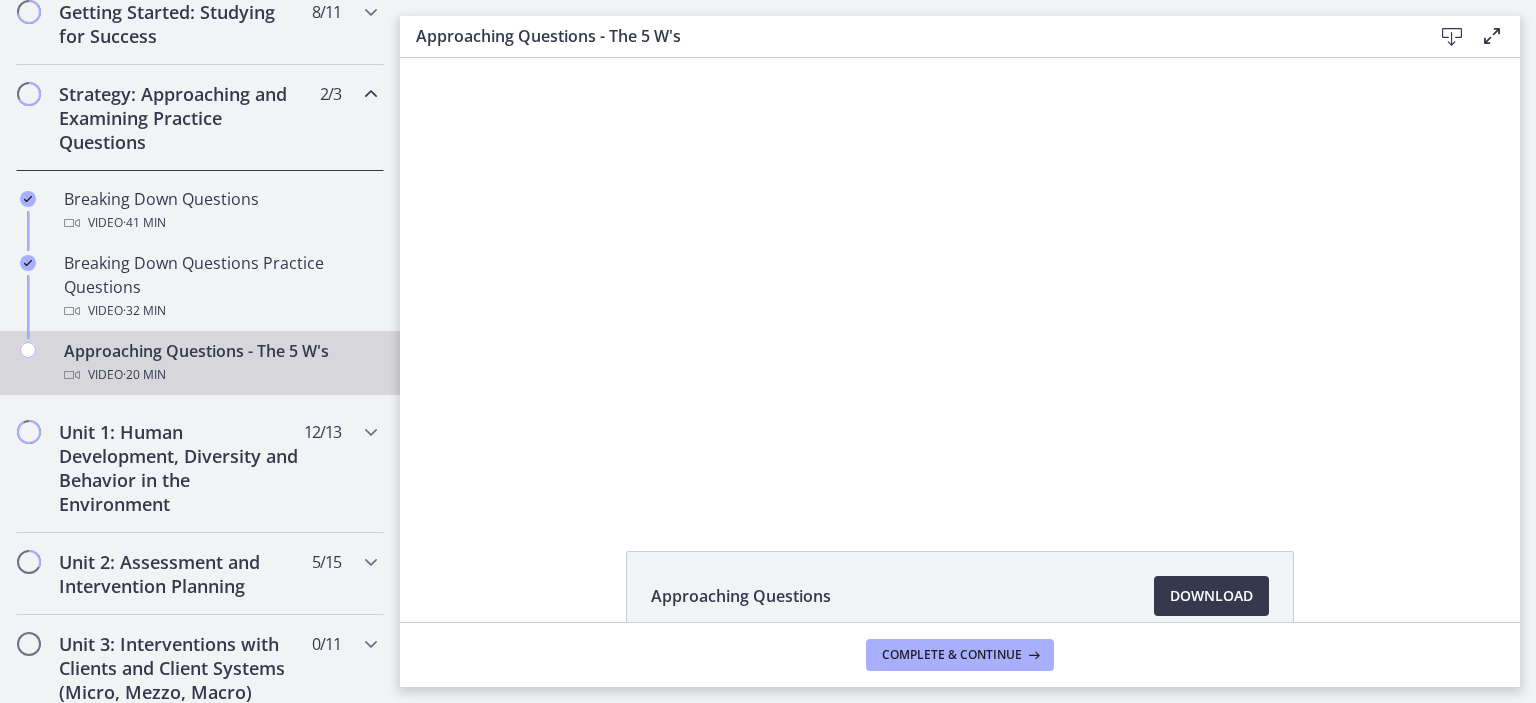 scroll, scrollTop: 0, scrollLeft: 0, axis: both 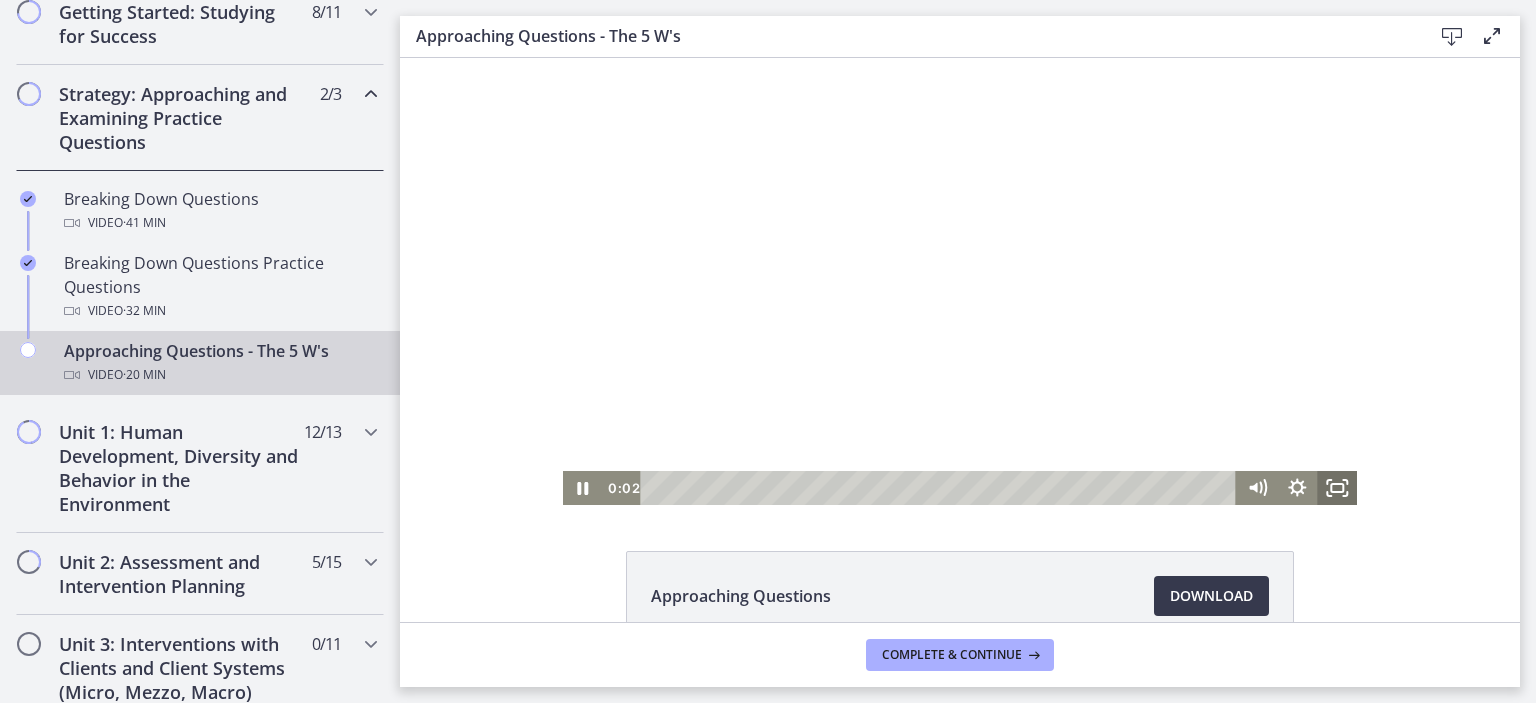 click 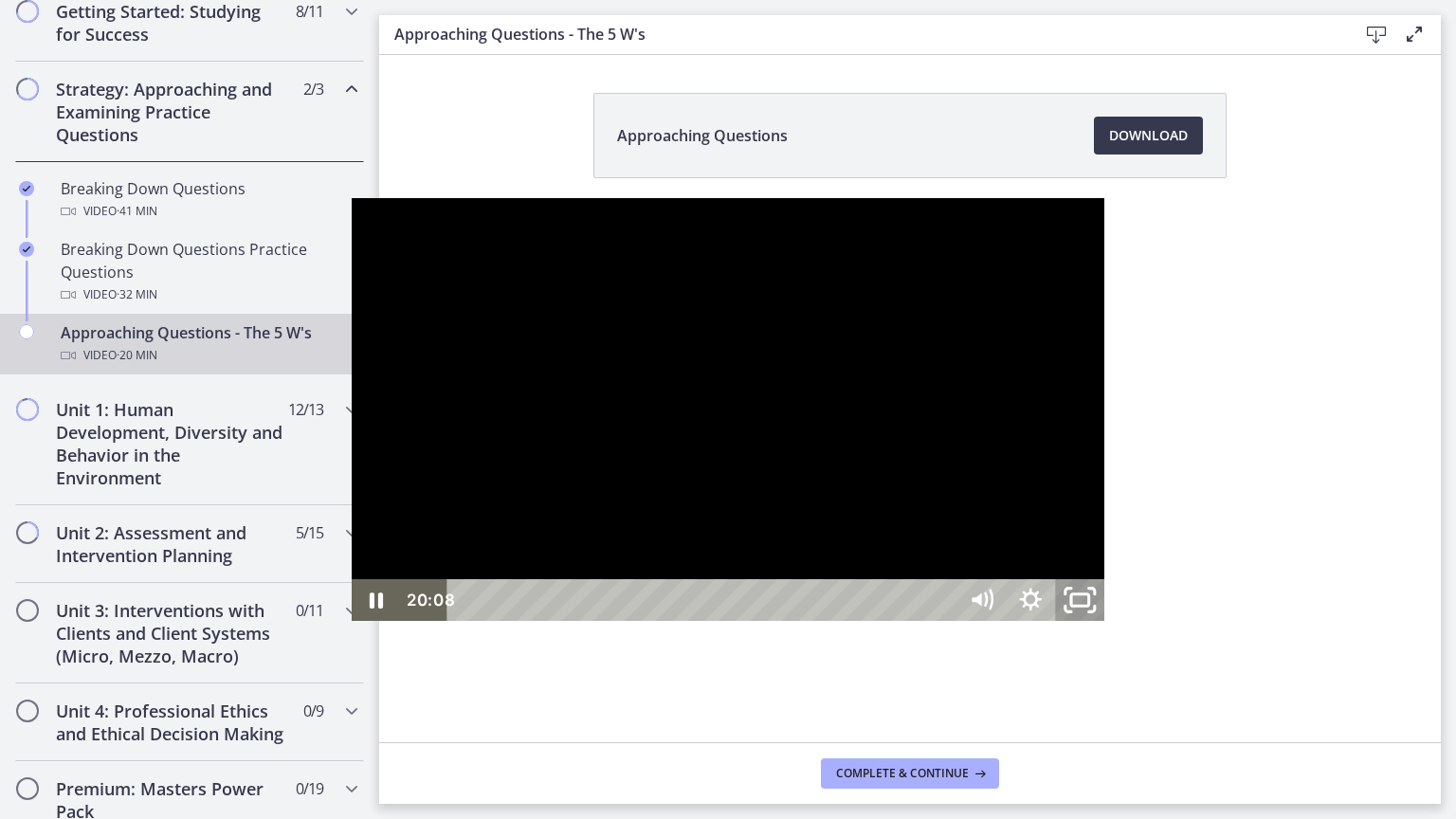 click 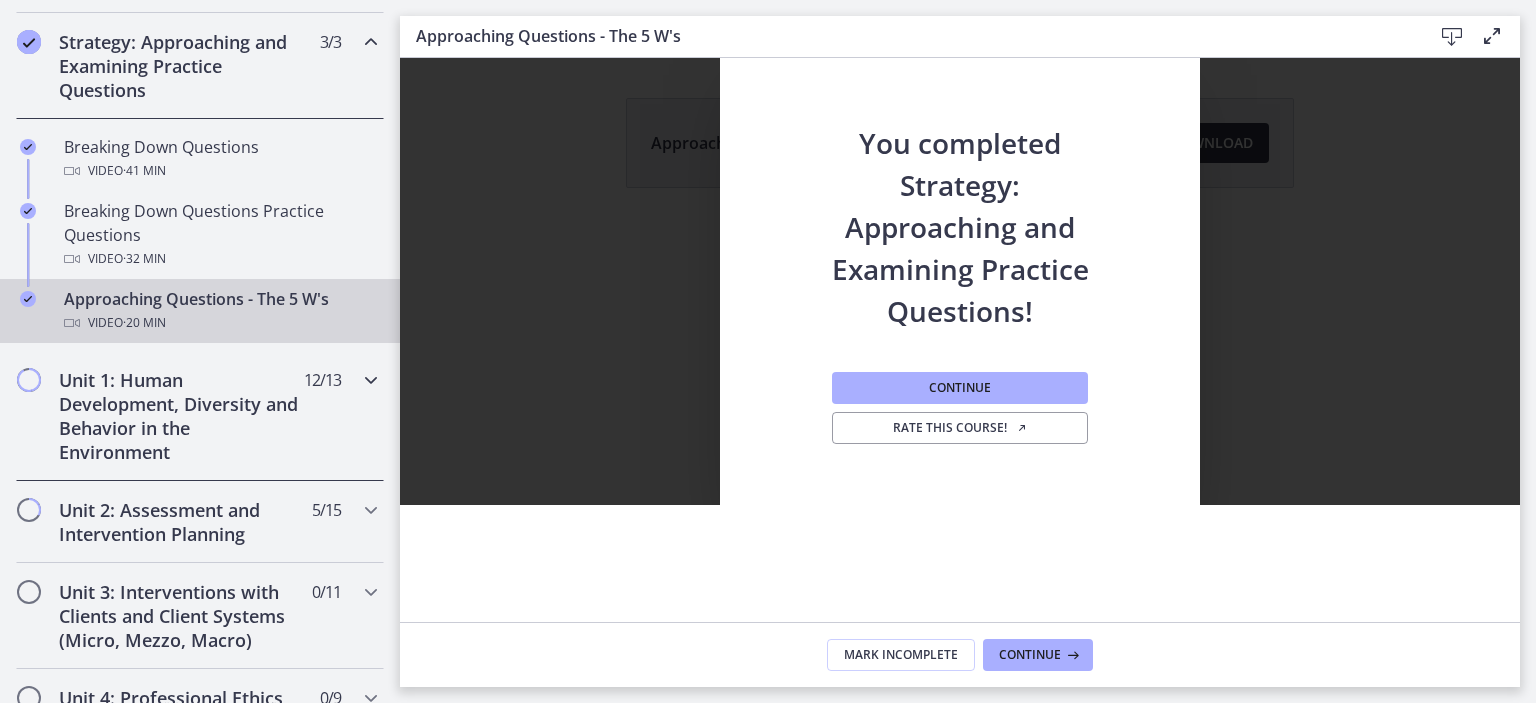scroll, scrollTop: 498, scrollLeft: 0, axis: vertical 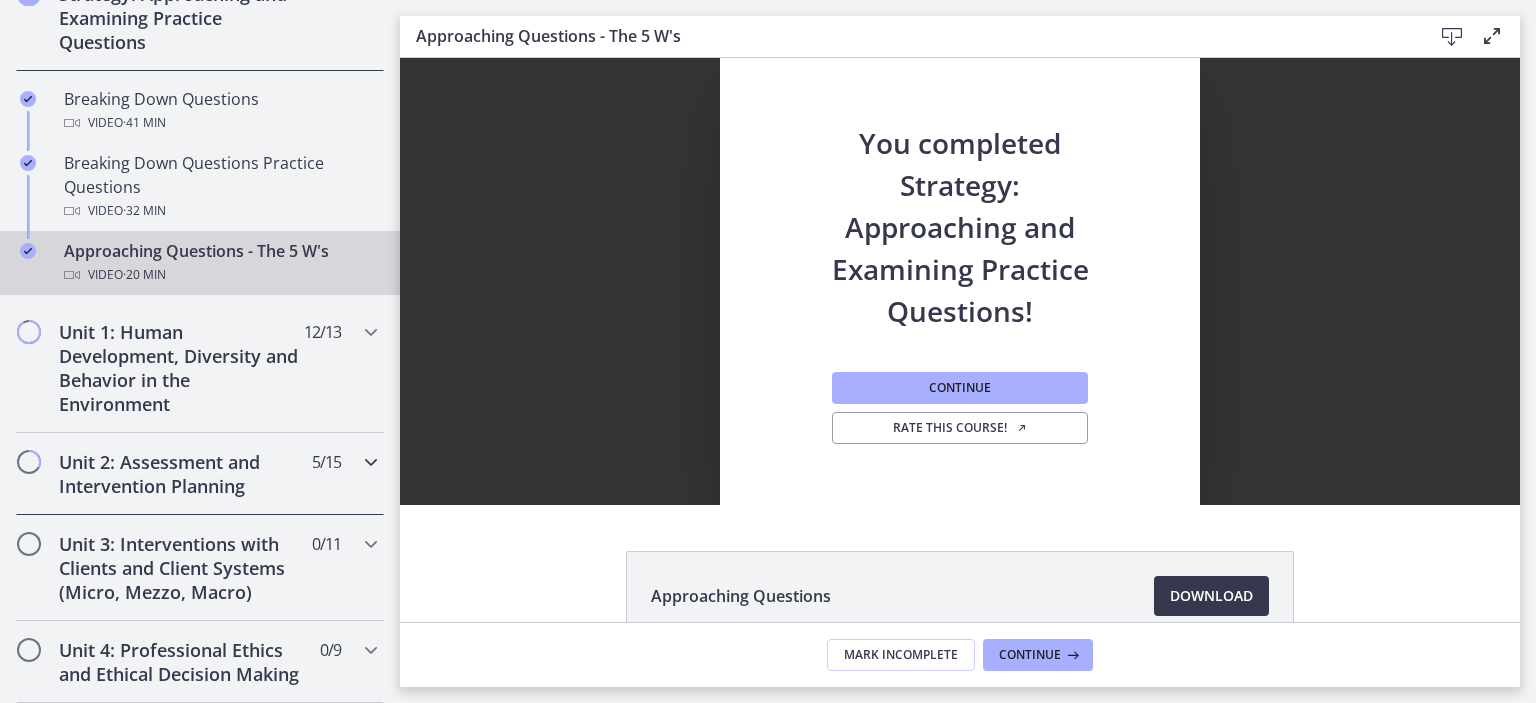 click on "Unit 2: Assessment and Intervention Planning" at bounding box center (181, 474) 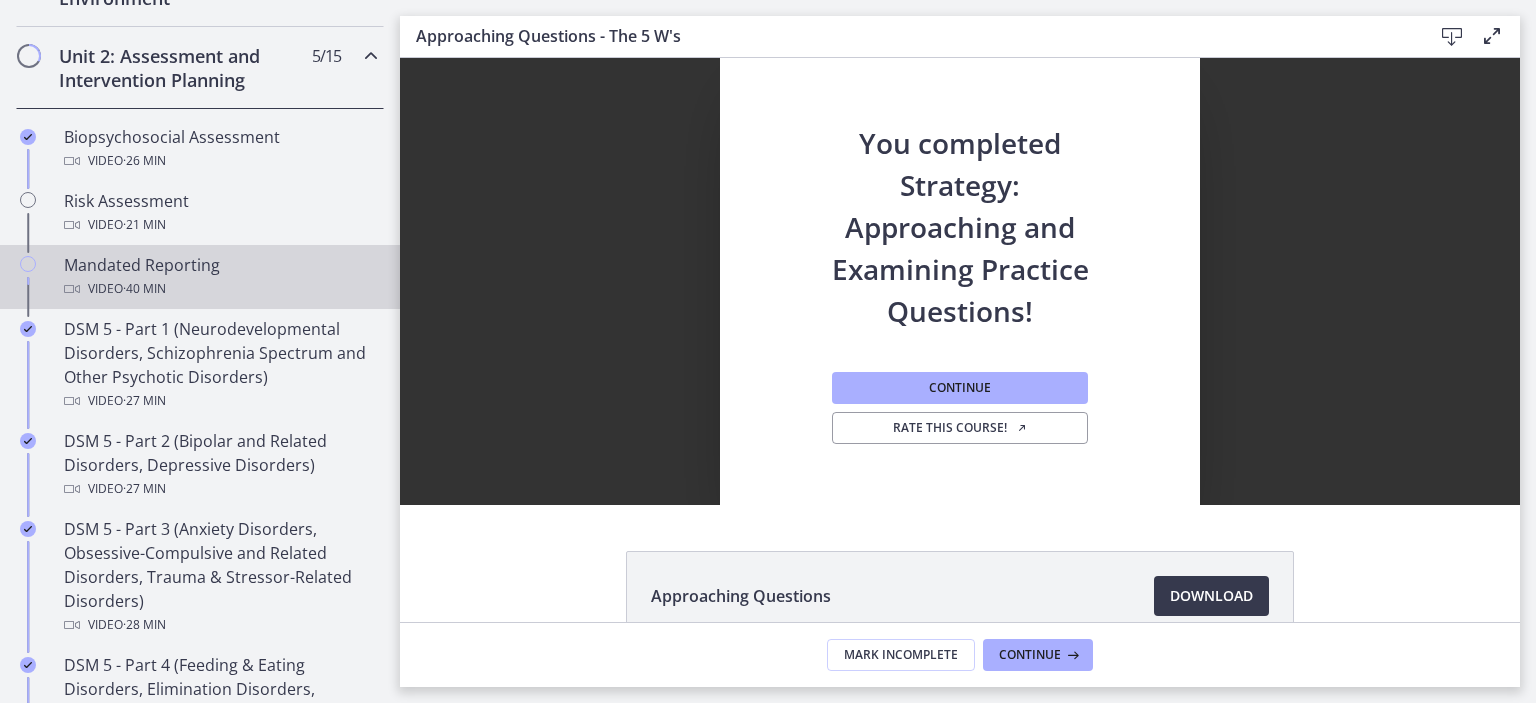 scroll, scrollTop: 698, scrollLeft: 0, axis: vertical 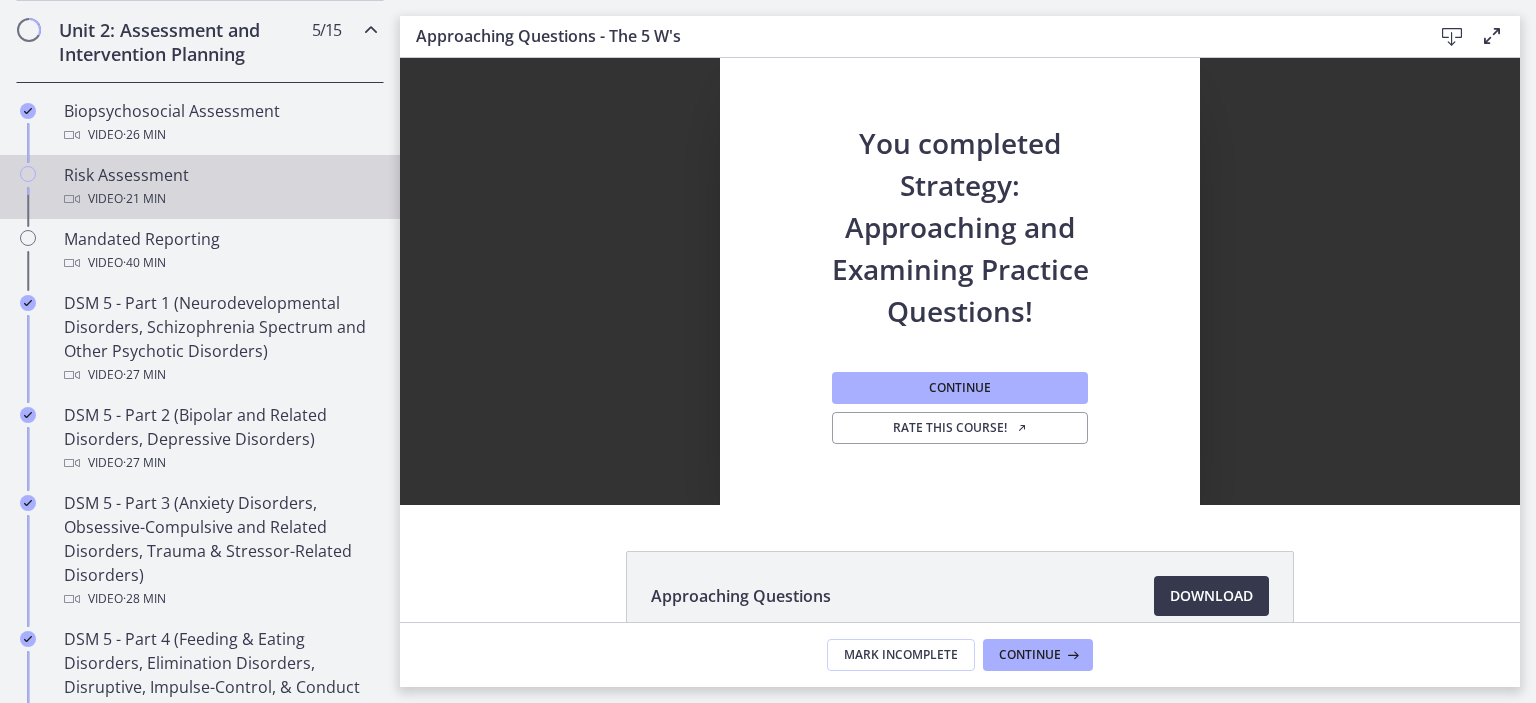 click on "Risk Assessment
Video
·  21 min" at bounding box center [220, 187] 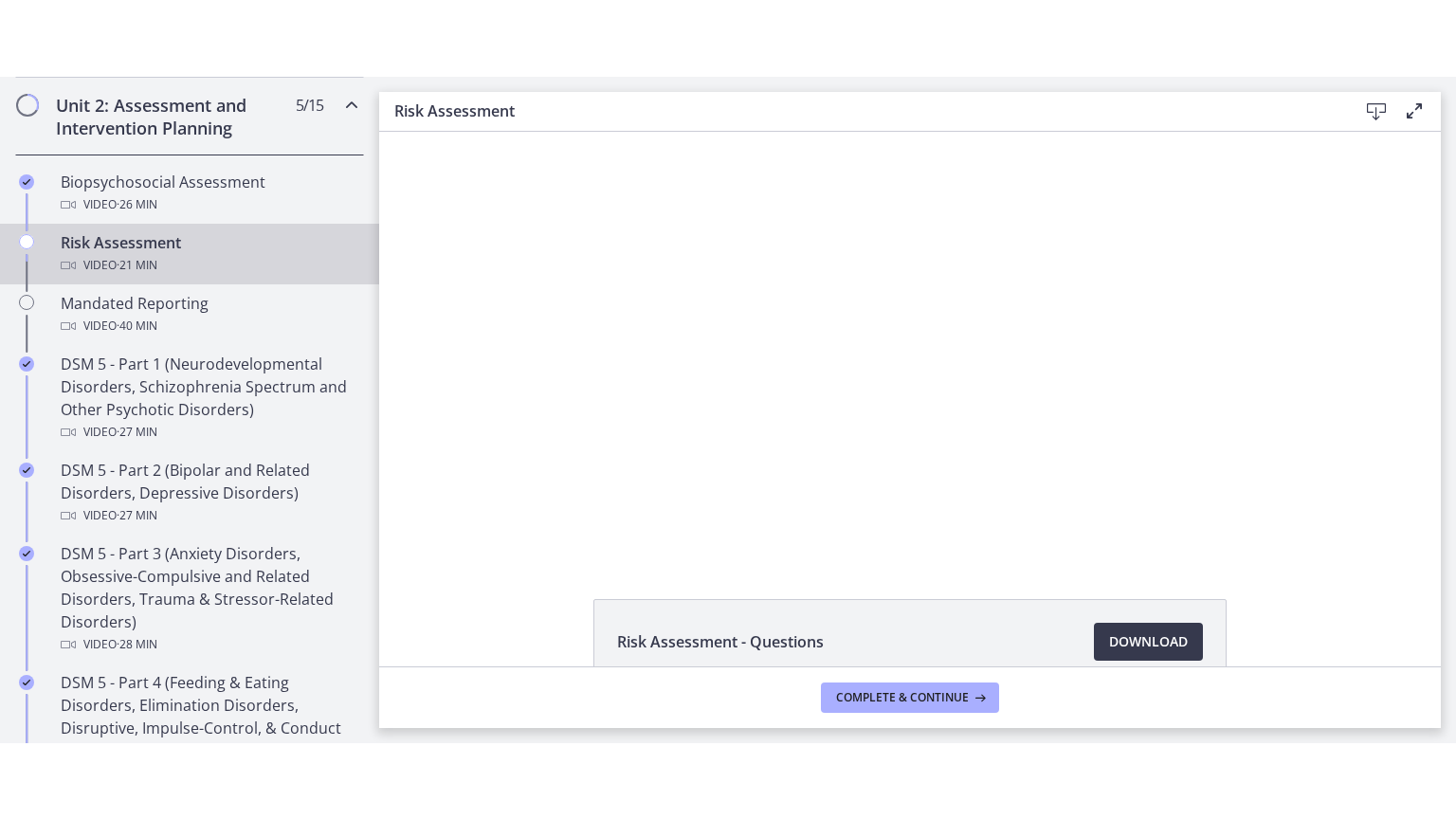 scroll, scrollTop: 0, scrollLeft: 0, axis: both 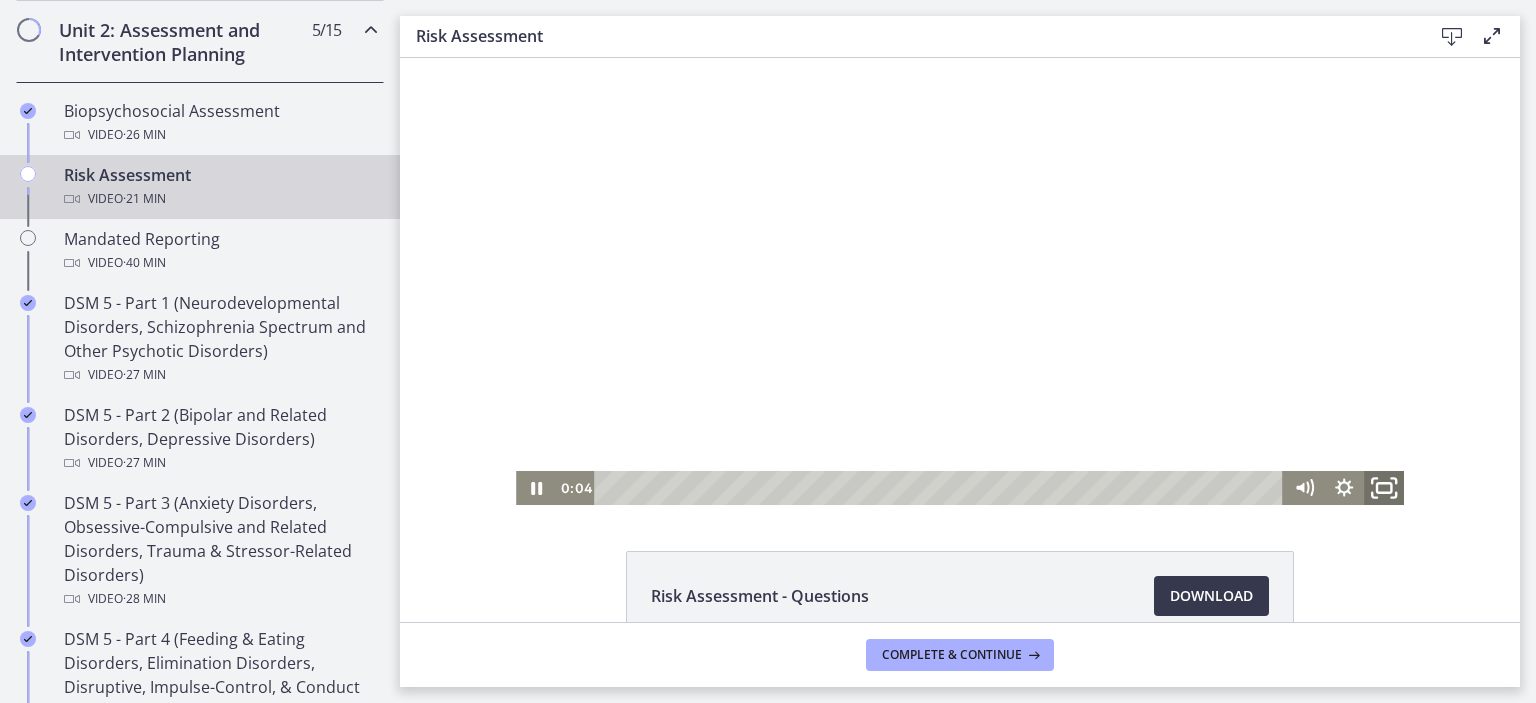click 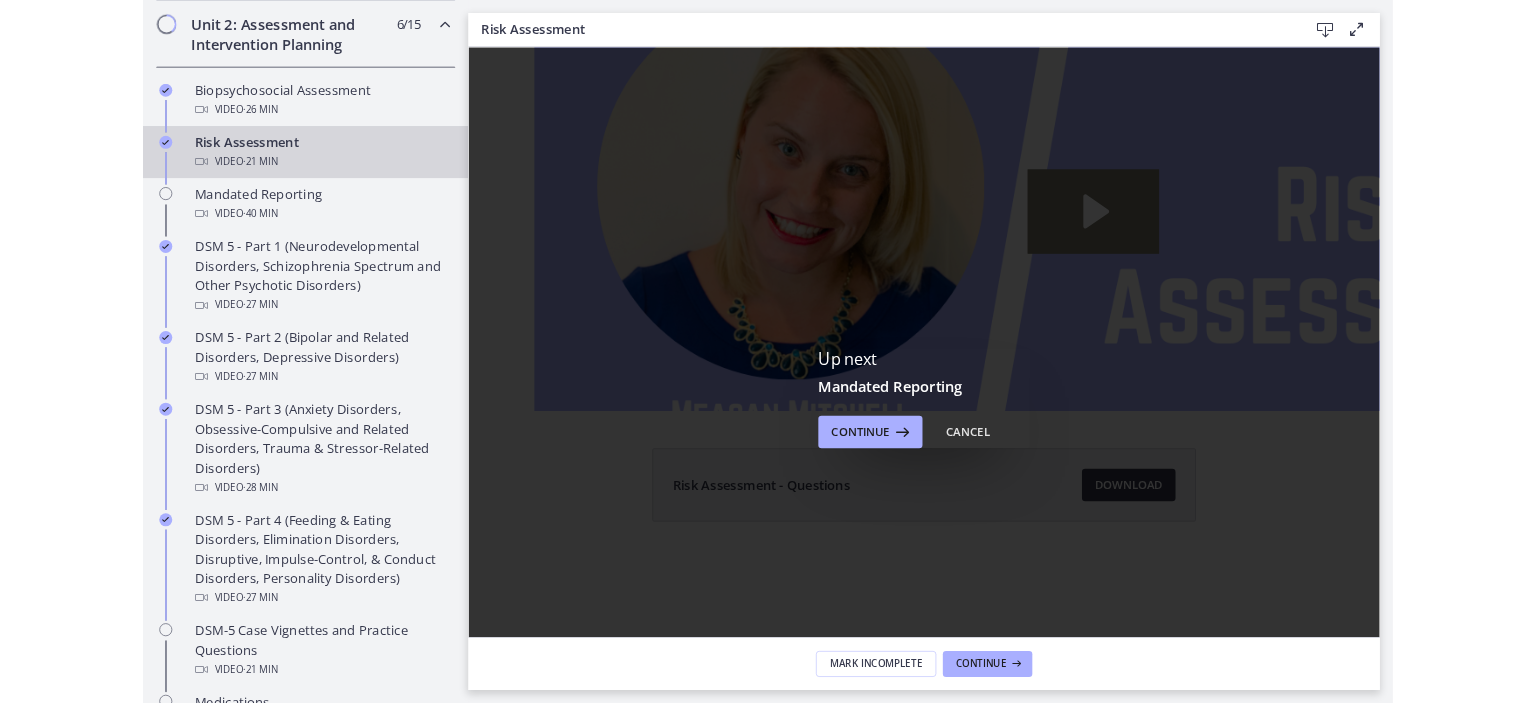 scroll, scrollTop: 0, scrollLeft: 0, axis: both 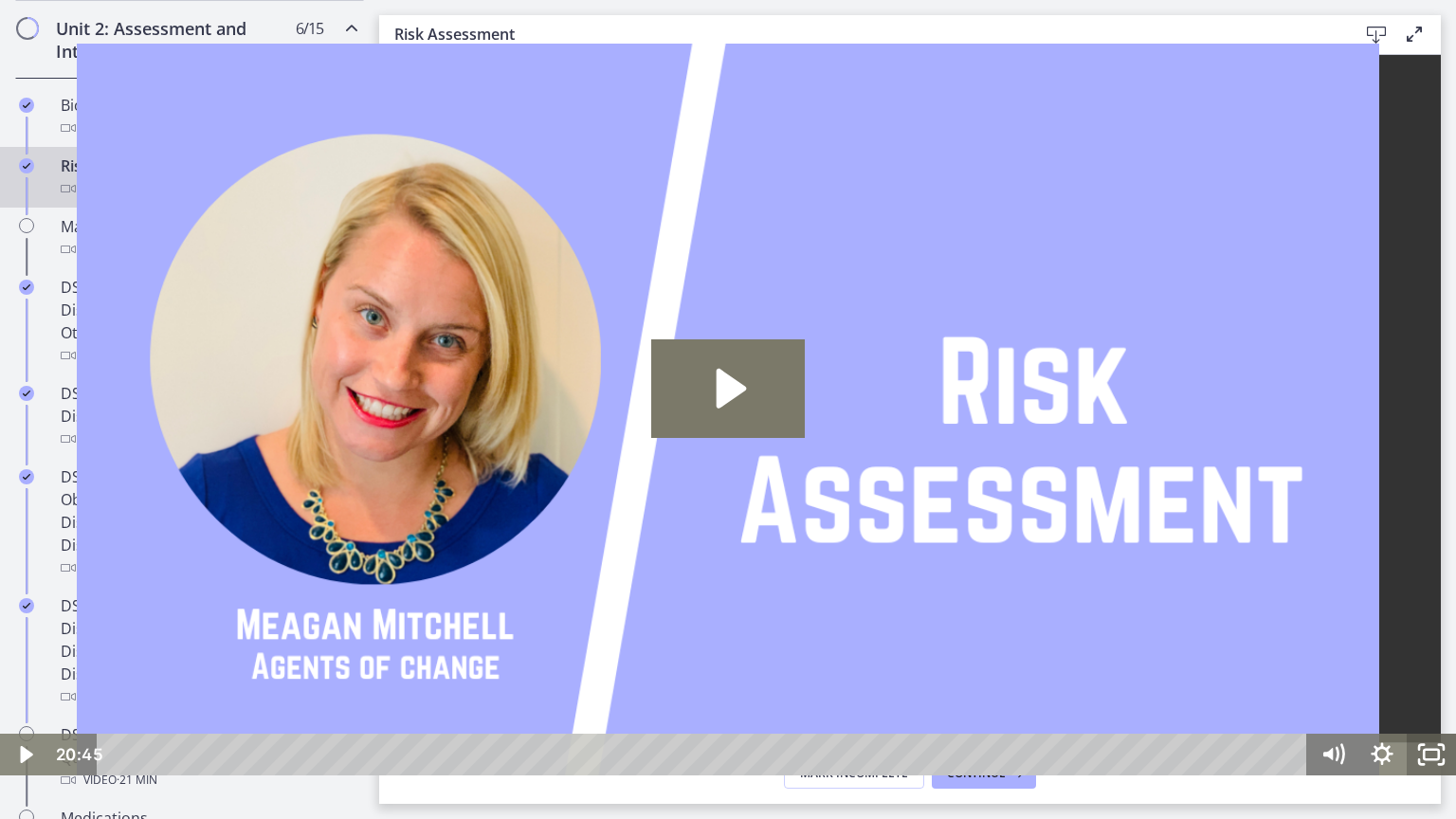 click 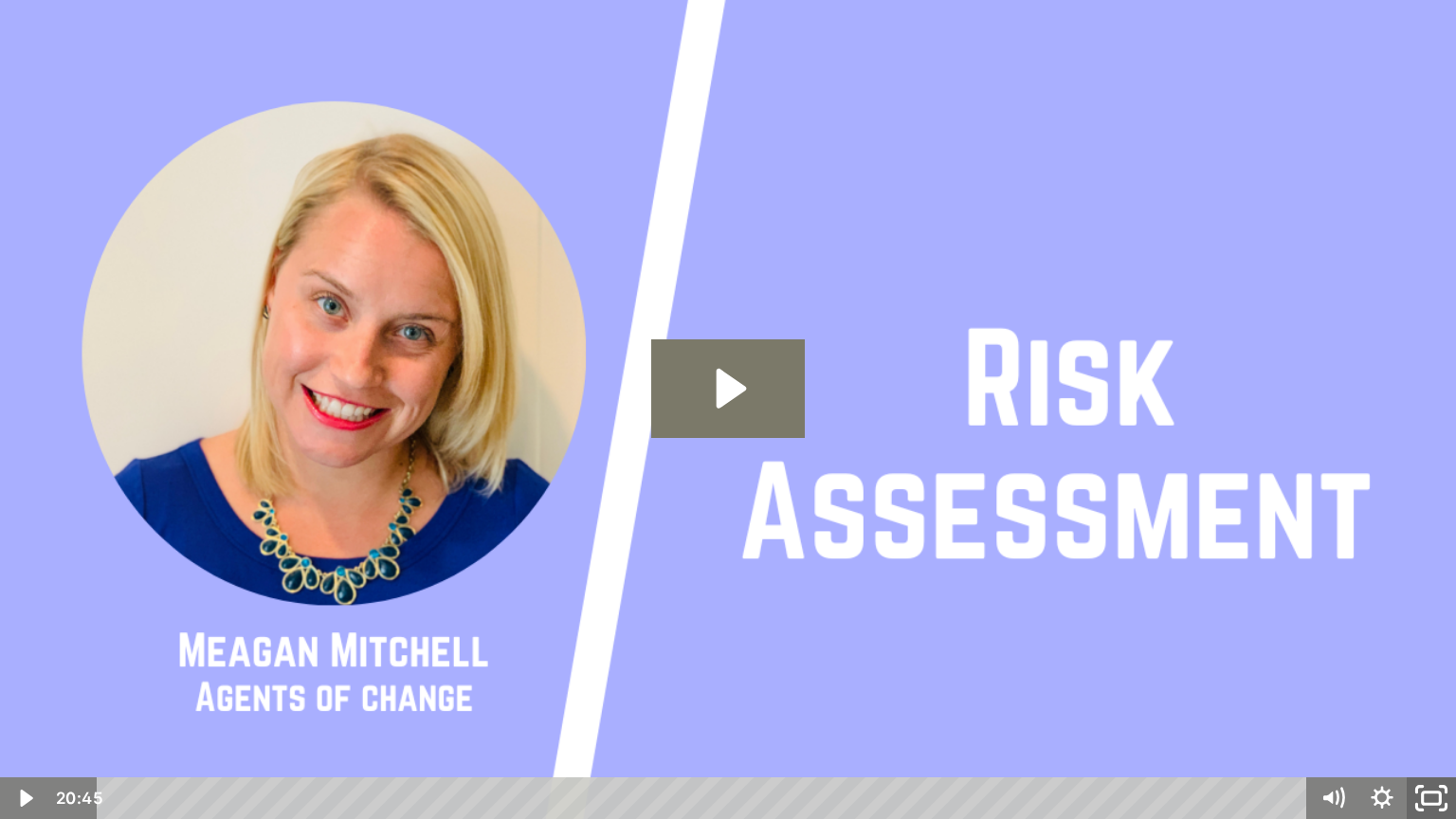 click 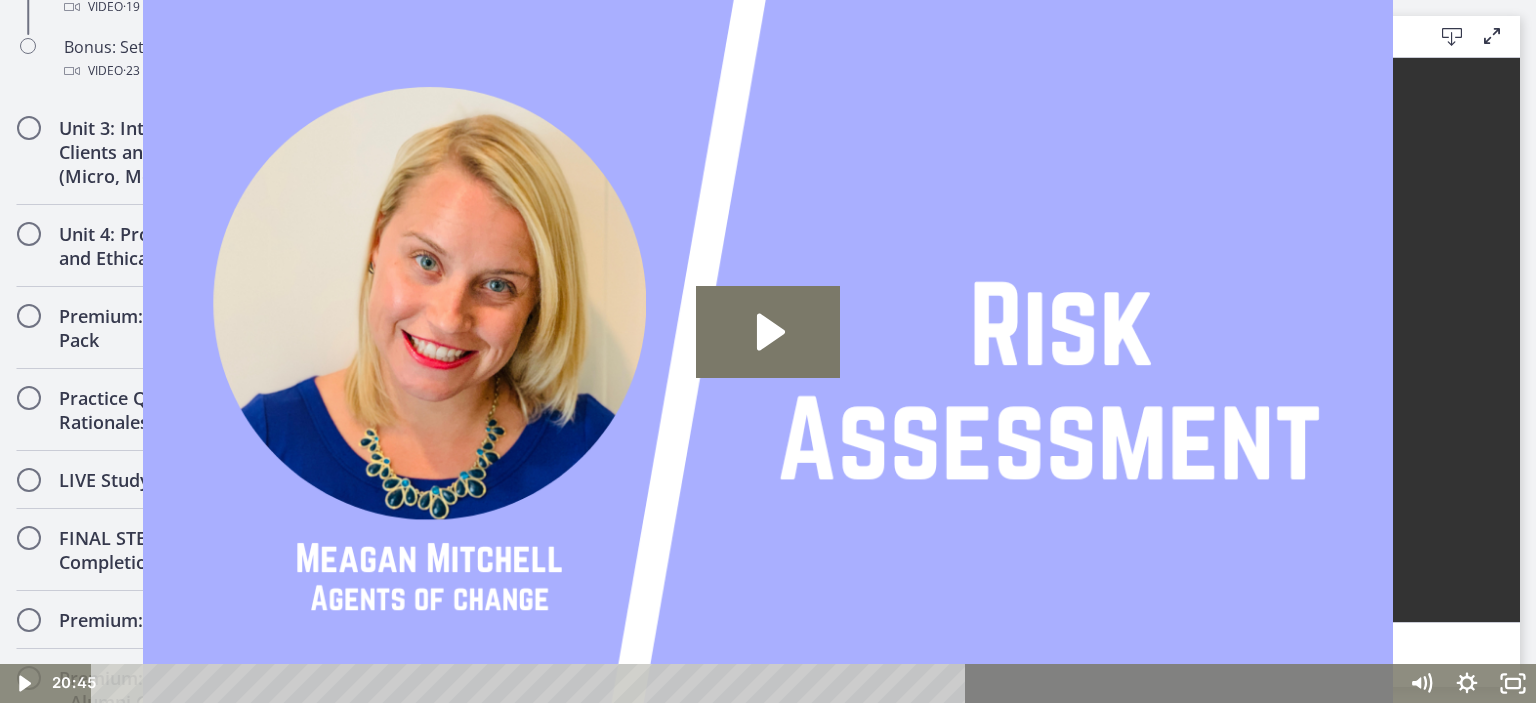 scroll, scrollTop: 2261, scrollLeft: 0, axis: vertical 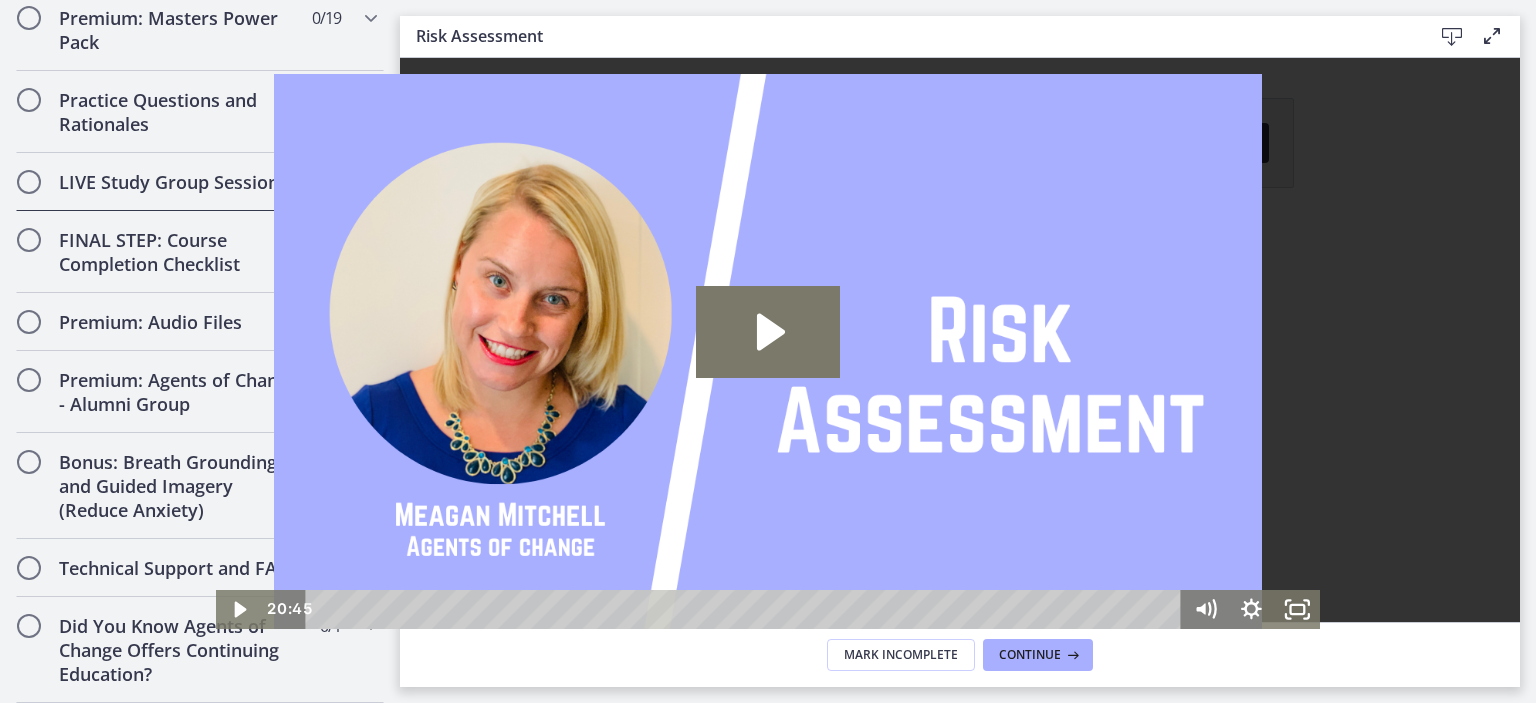 click on "LIVE Study Group Sessions" at bounding box center (181, 182) 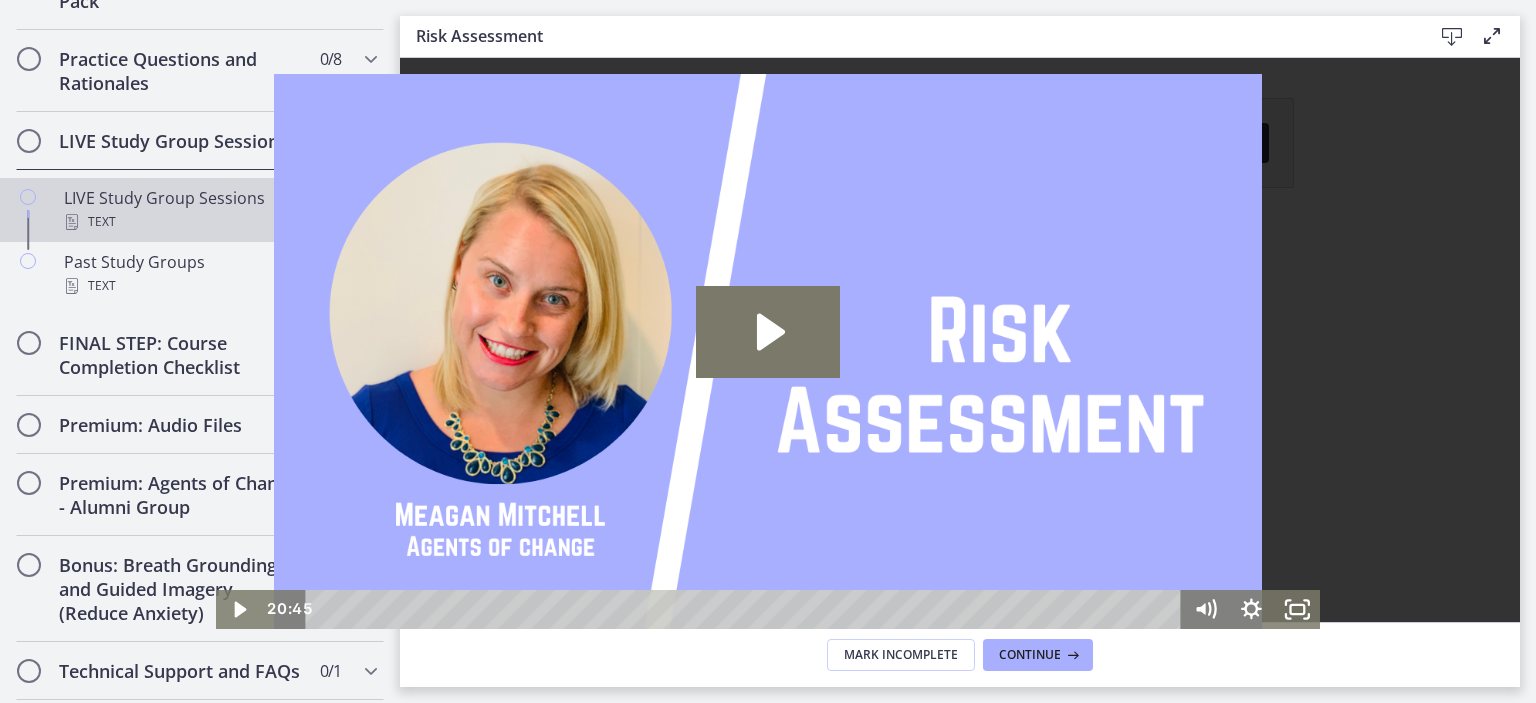 click on "LIVE Study Group Sessions
Text" at bounding box center (220, 210) 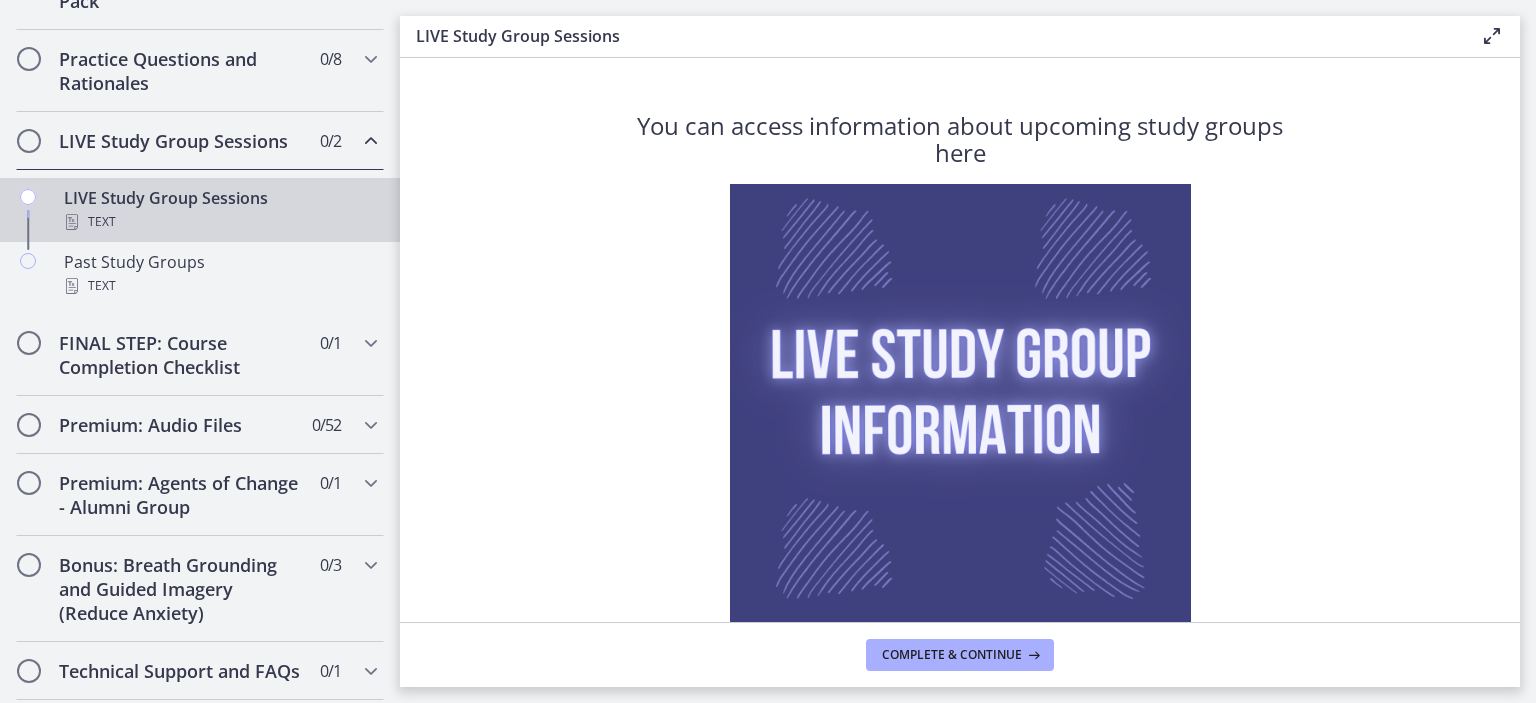 scroll, scrollTop: 161, scrollLeft: 0, axis: vertical 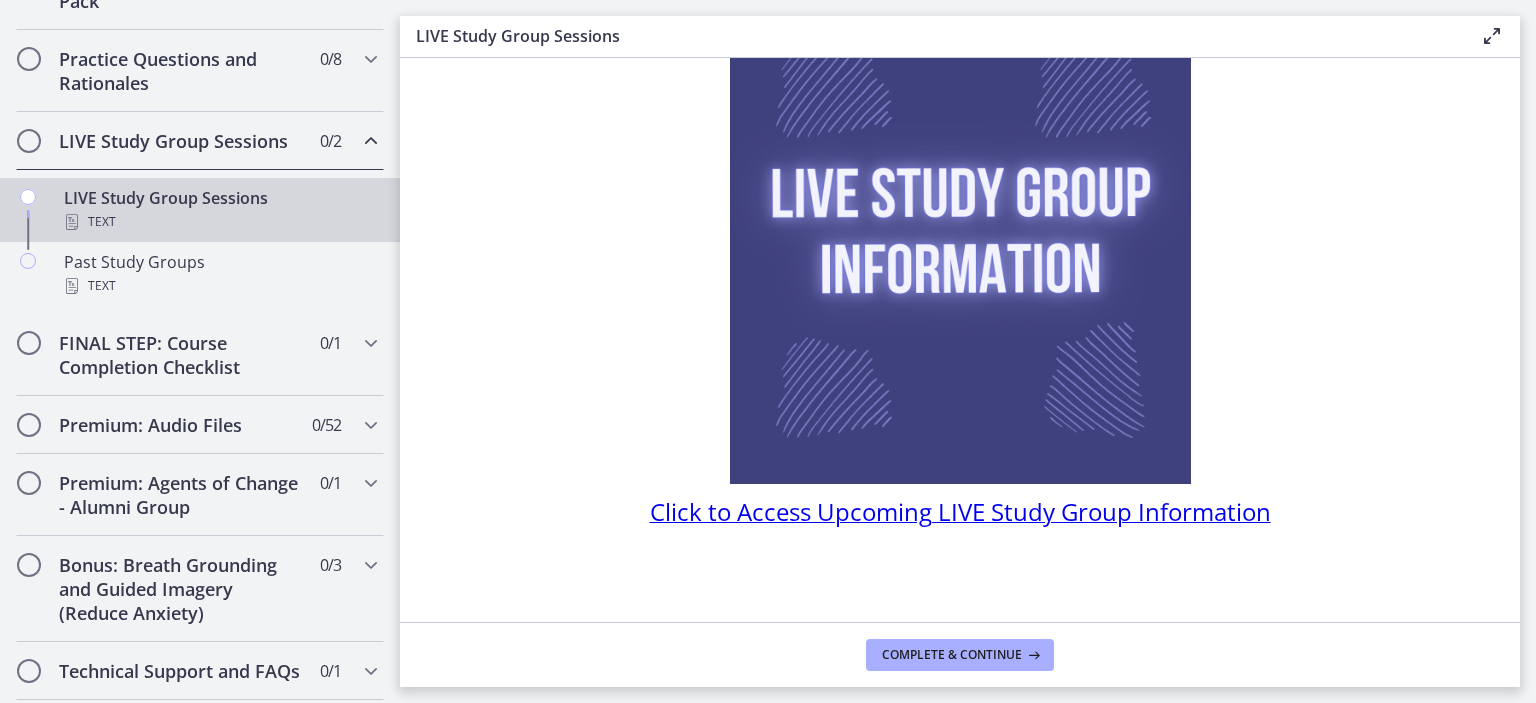 click on "Click to Access Upcoming LIVE Study Group Information" at bounding box center (960, 511) 